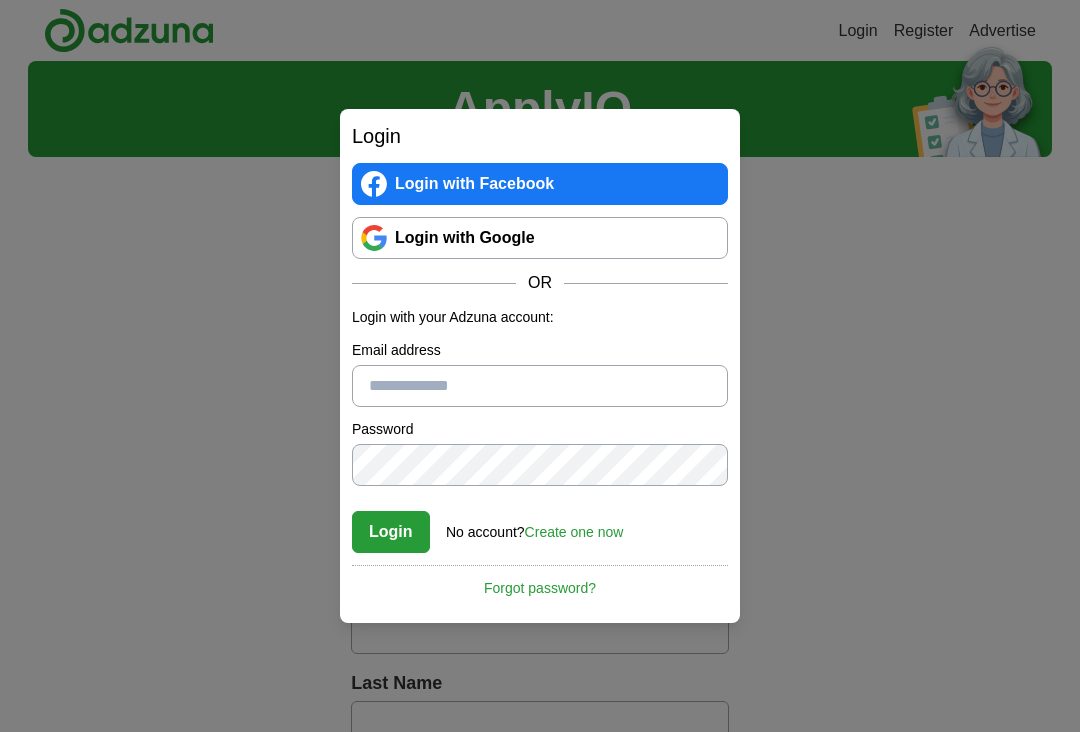 scroll, scrollTop: 0, scrollLeft: 0, axis: both 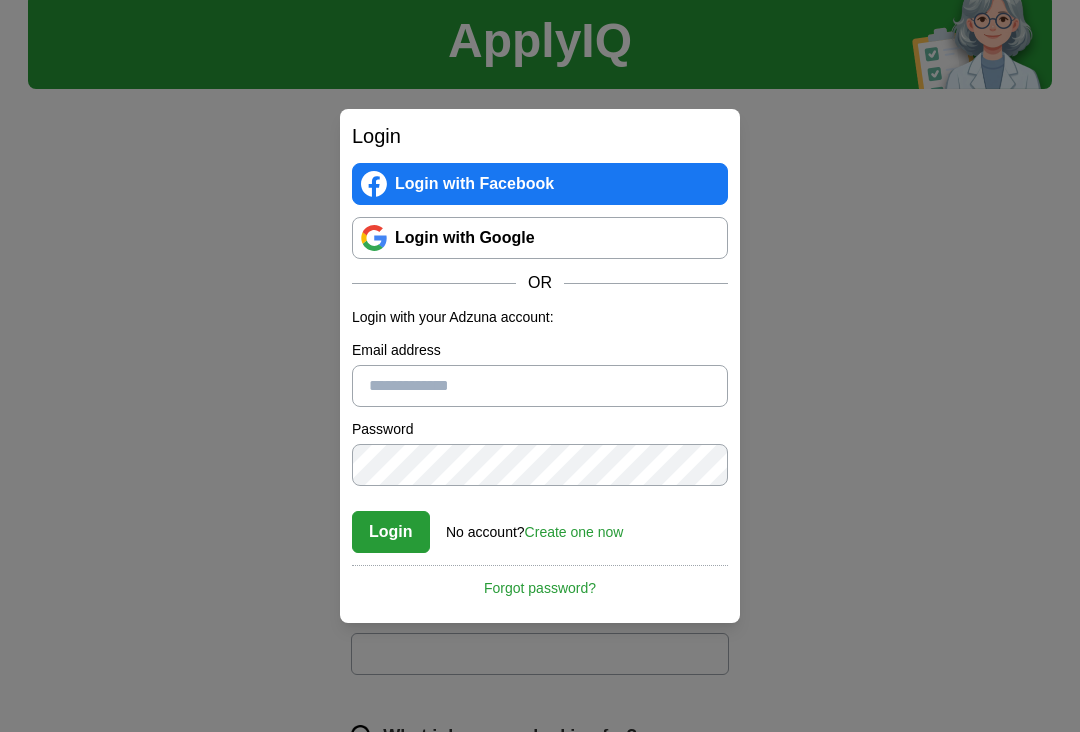 click on "Create one now" at bounding box center (574, 532) 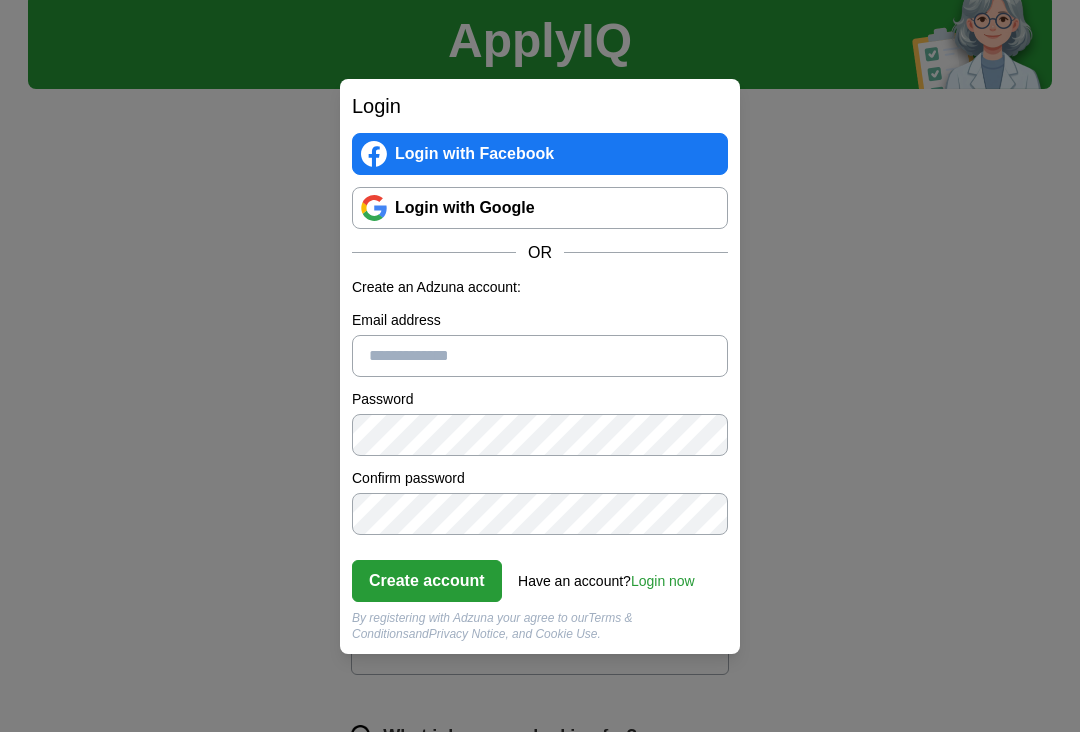click on "Login with Google" at bounding box center (540, 208) 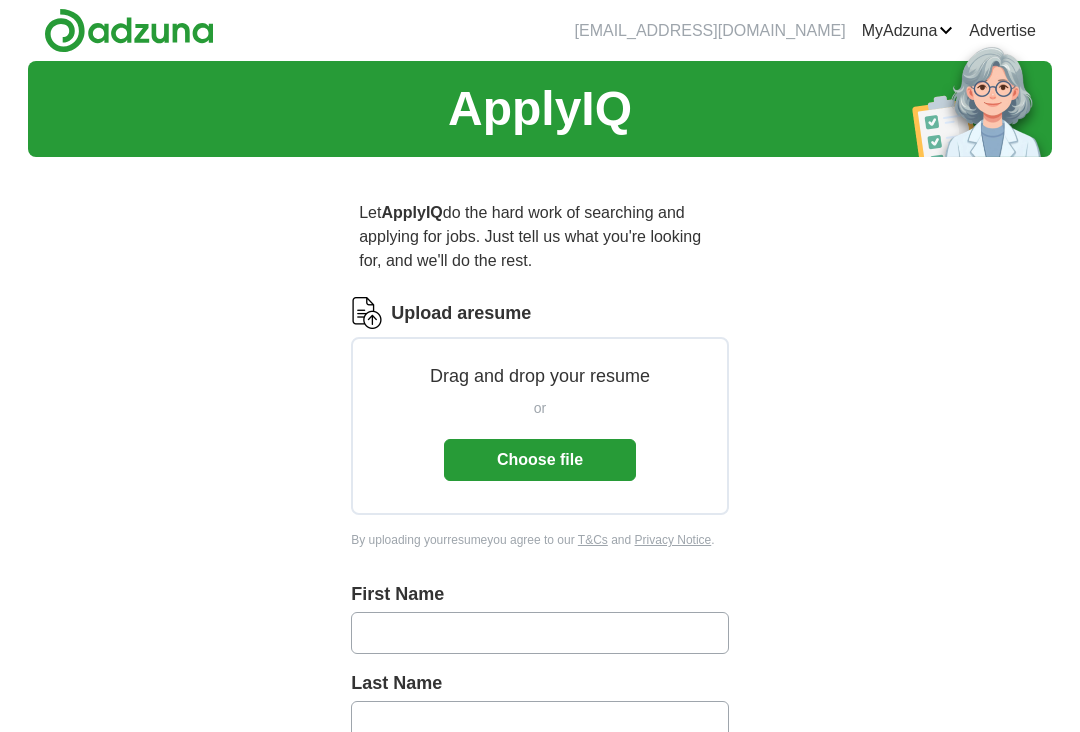 scroll, scrollTop: 0, scrollLeft: 0, axis: both 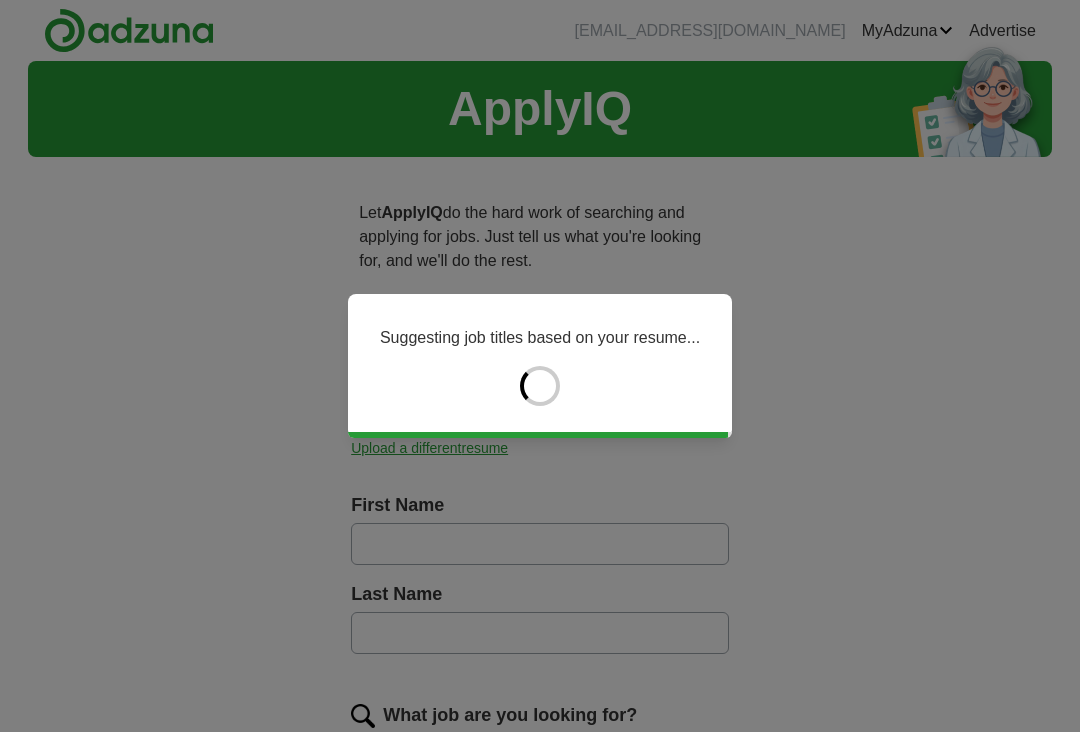 type on "******" 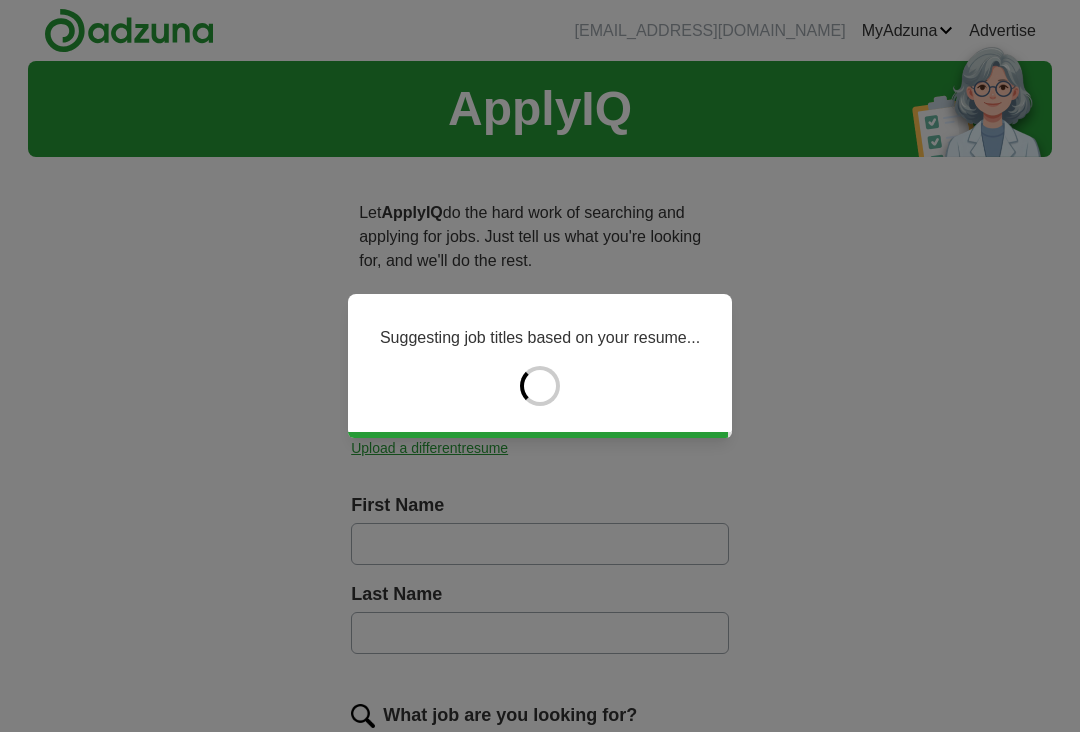 type on "******" 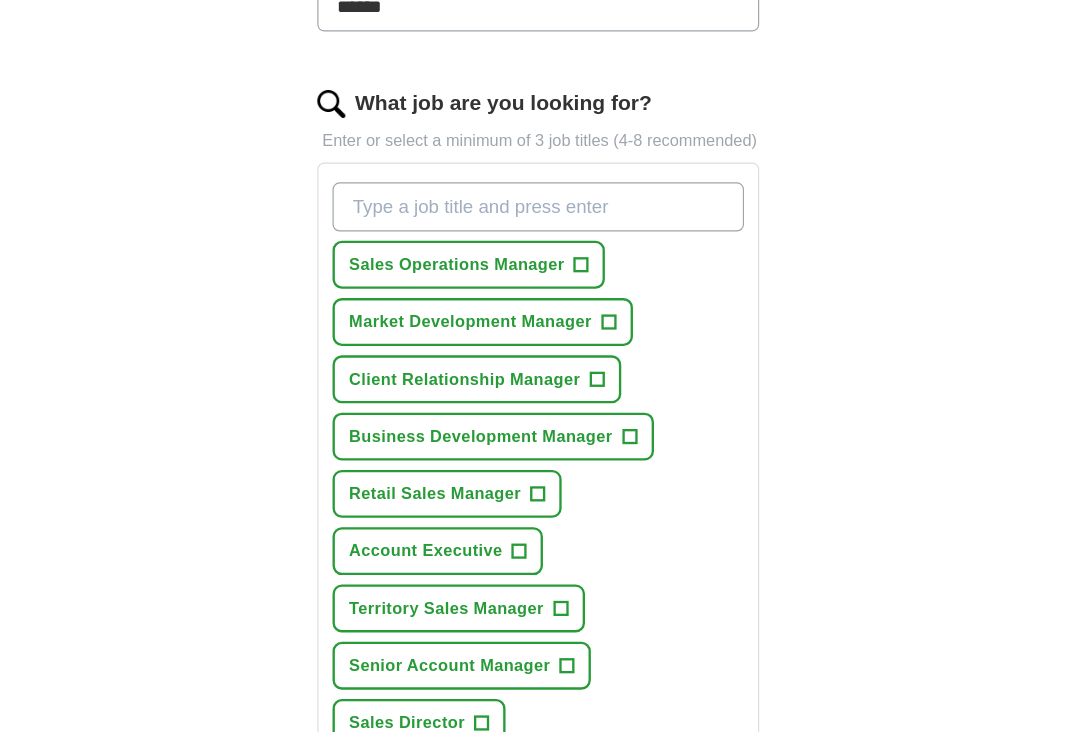 scroll, scrollTop: 555, scrollLeft: 0, axis: vertical 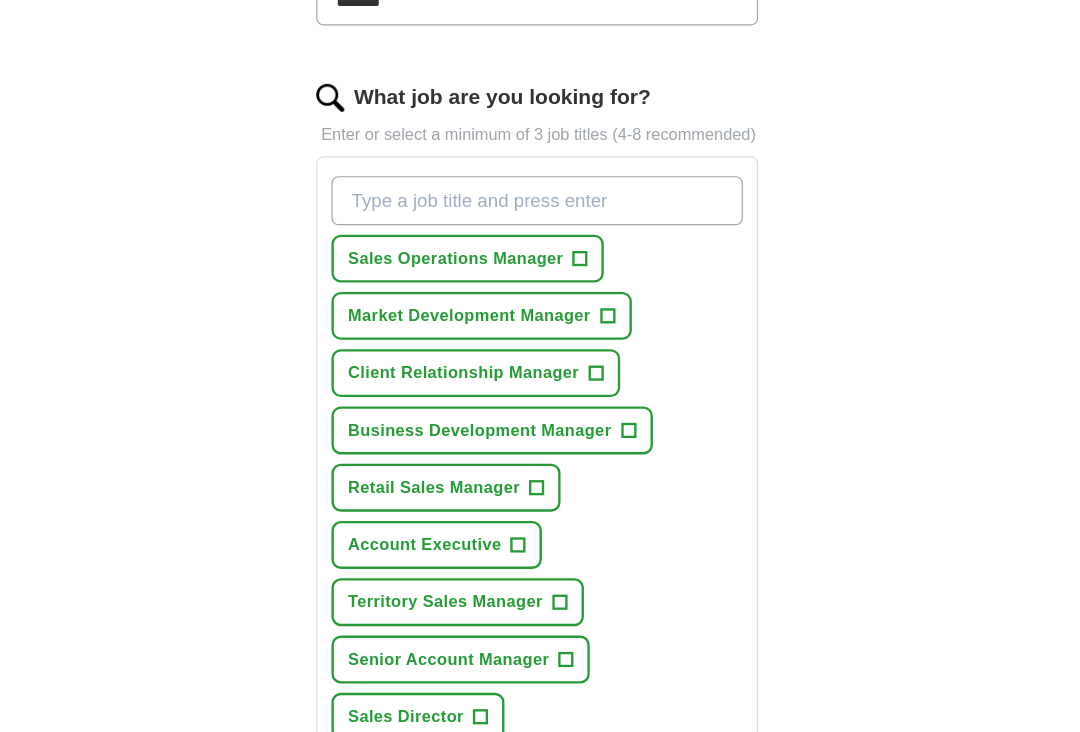 click on "+" at bounding box center [540, 495] 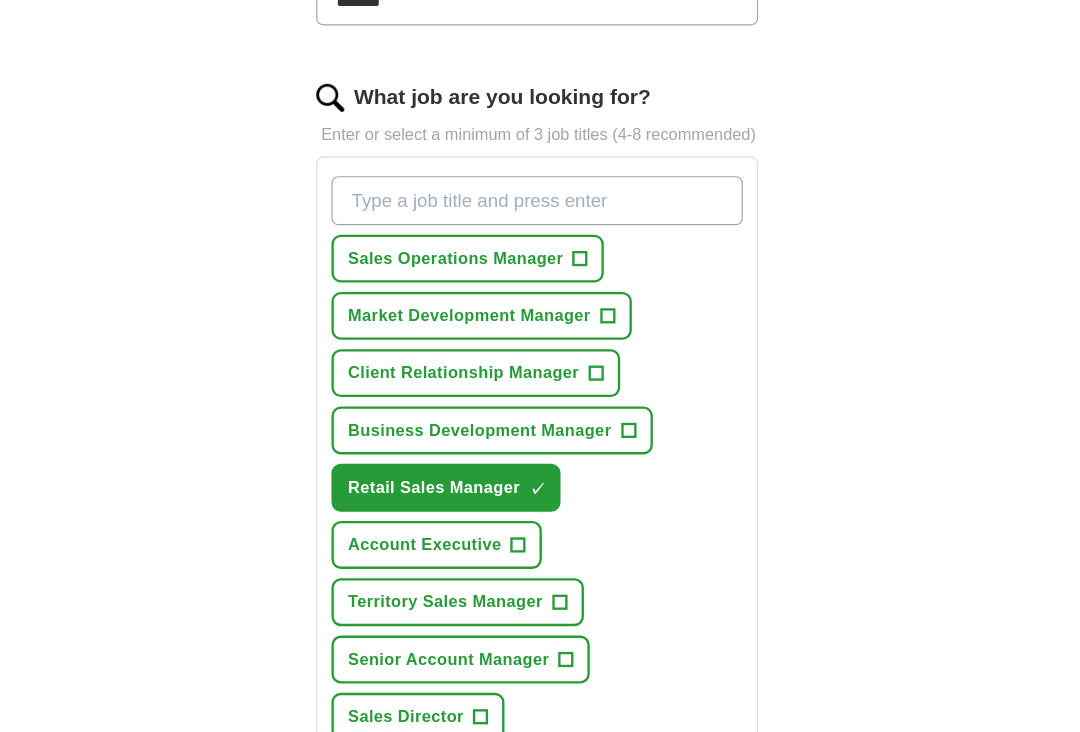 click on "+" at bounding box center (559, 593) 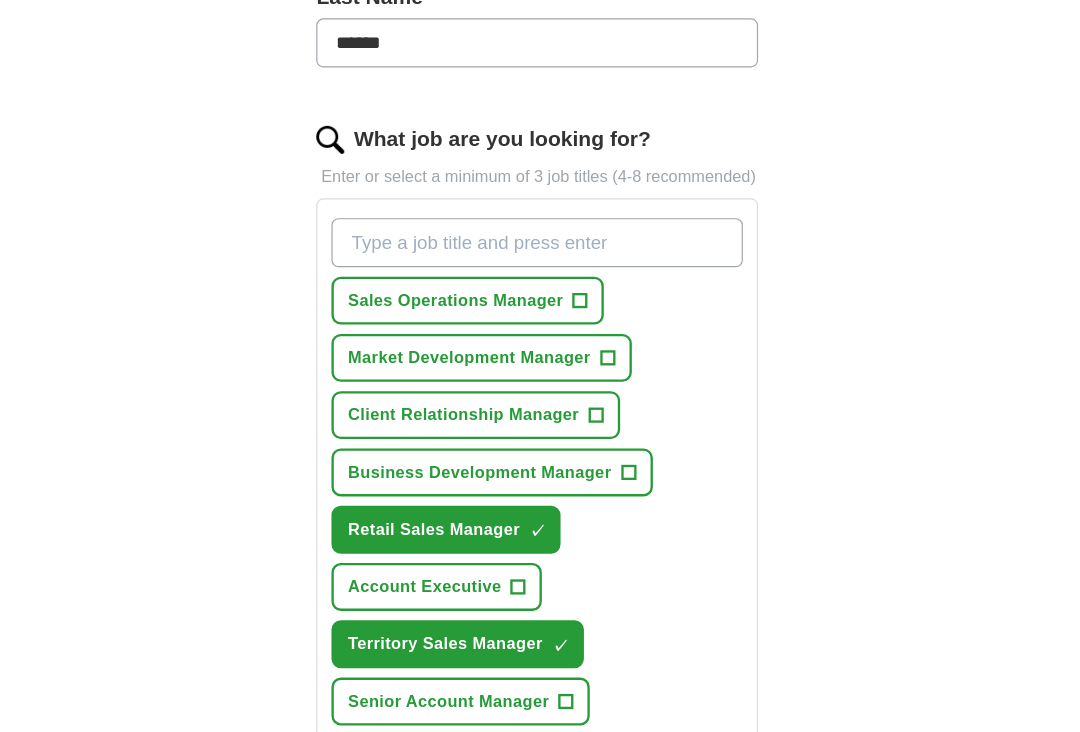 click on "+" at bounding box center [618, 446] 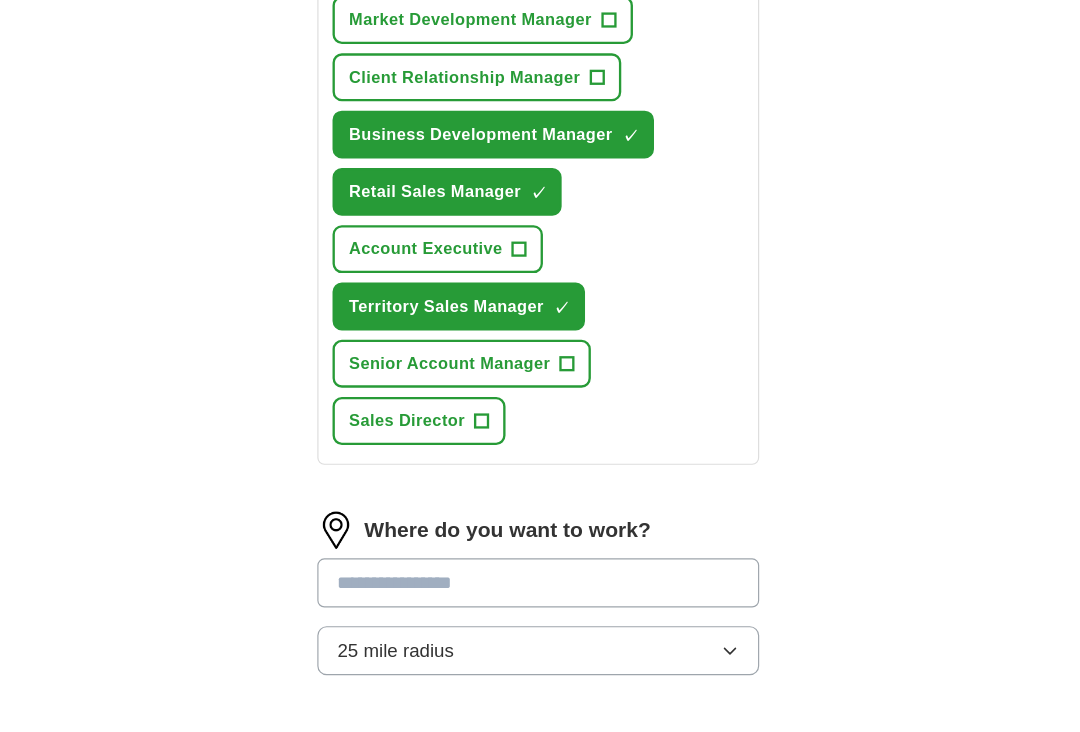 scroll, scrollTop: 810, scrollLeft: 0, axis: vertical 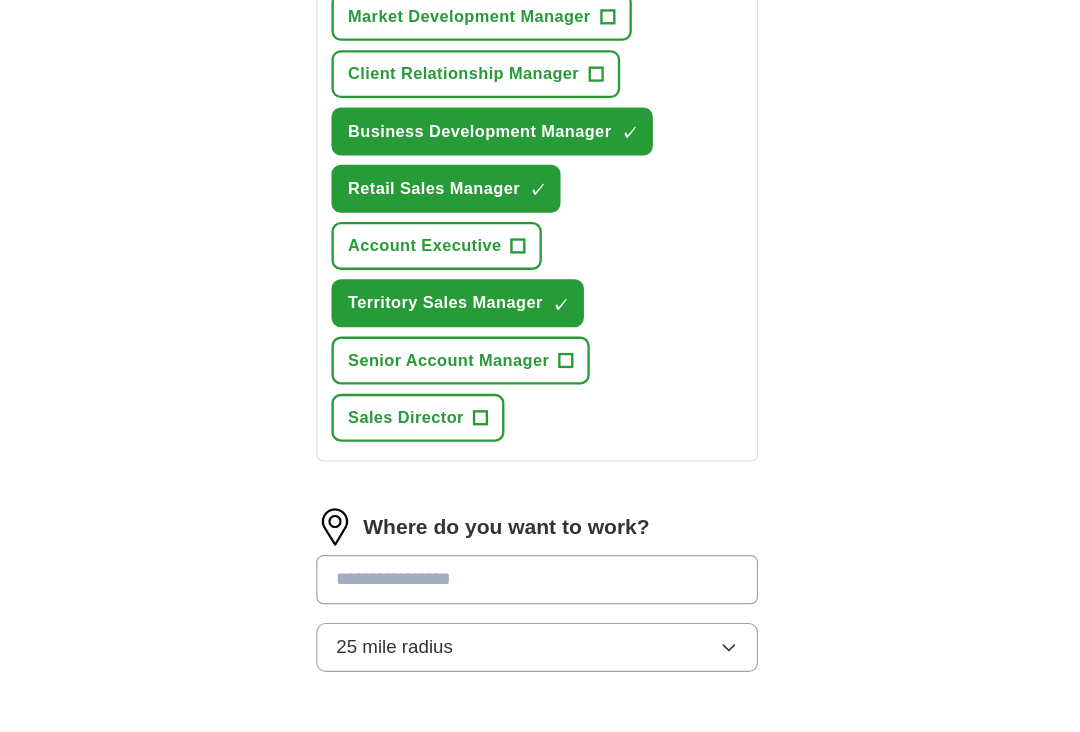 click at bounding box center (540, 574) 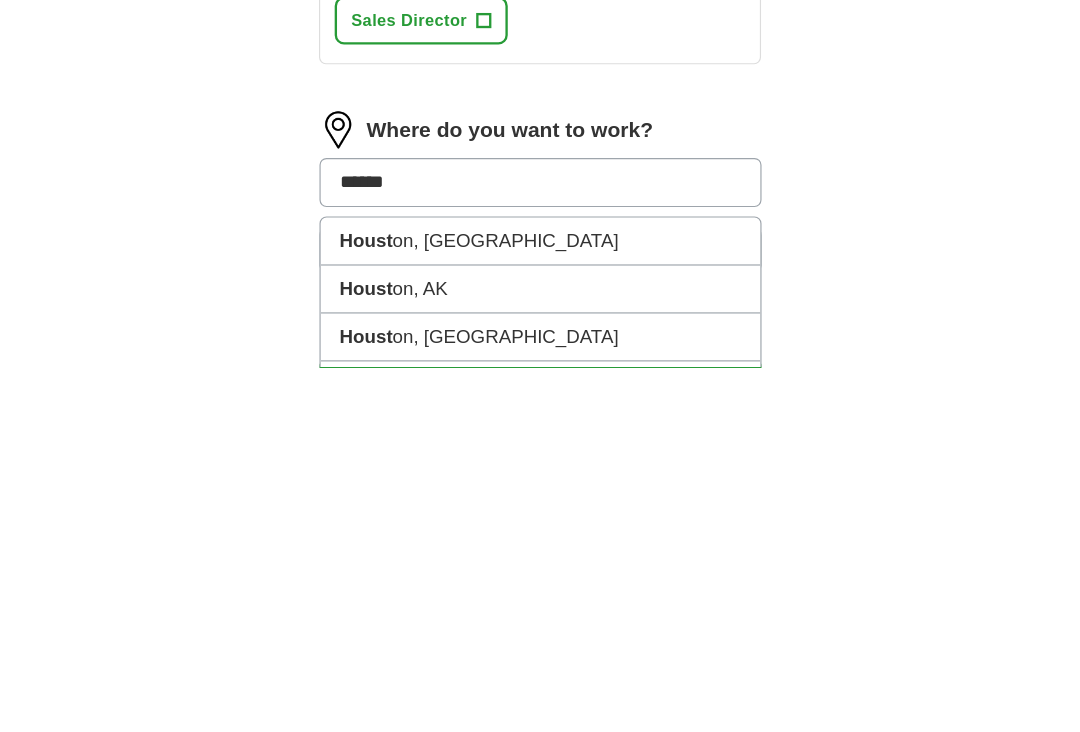 type on "*******" 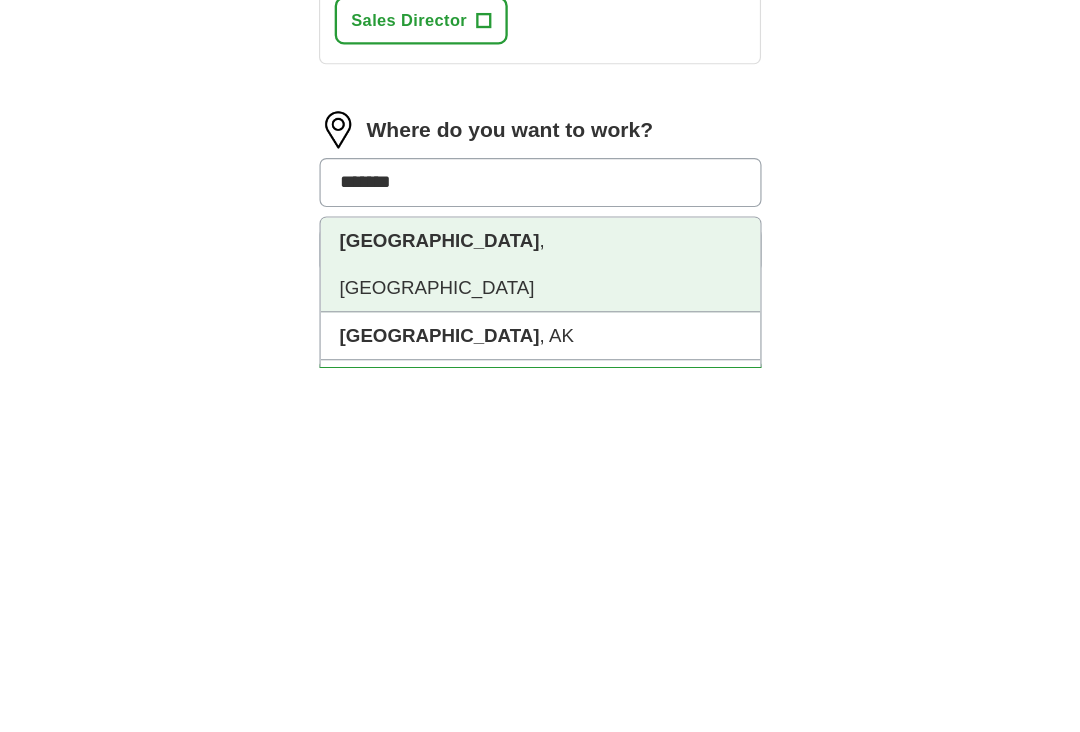 click on "[GEOGRAPHIC_DATA] , [GEOGRAPHIC_DATA]" at bounding box center (540, 644) 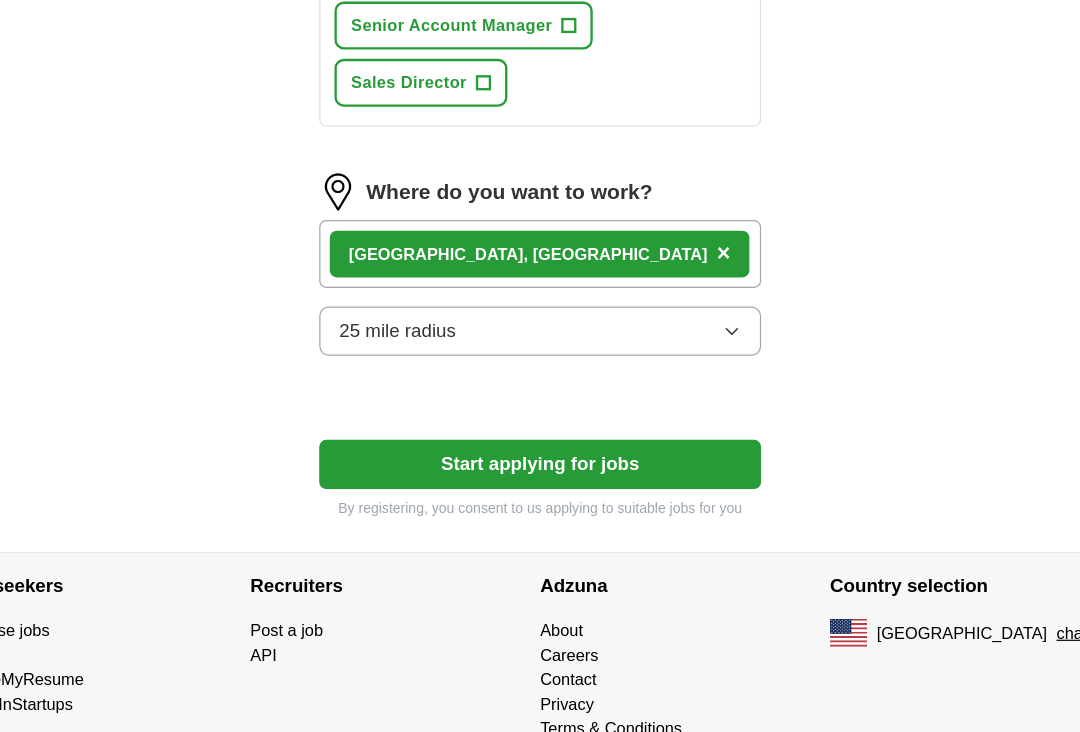 scroll, scrollTop: 1098, scrollLeft: 0, axis: vertical 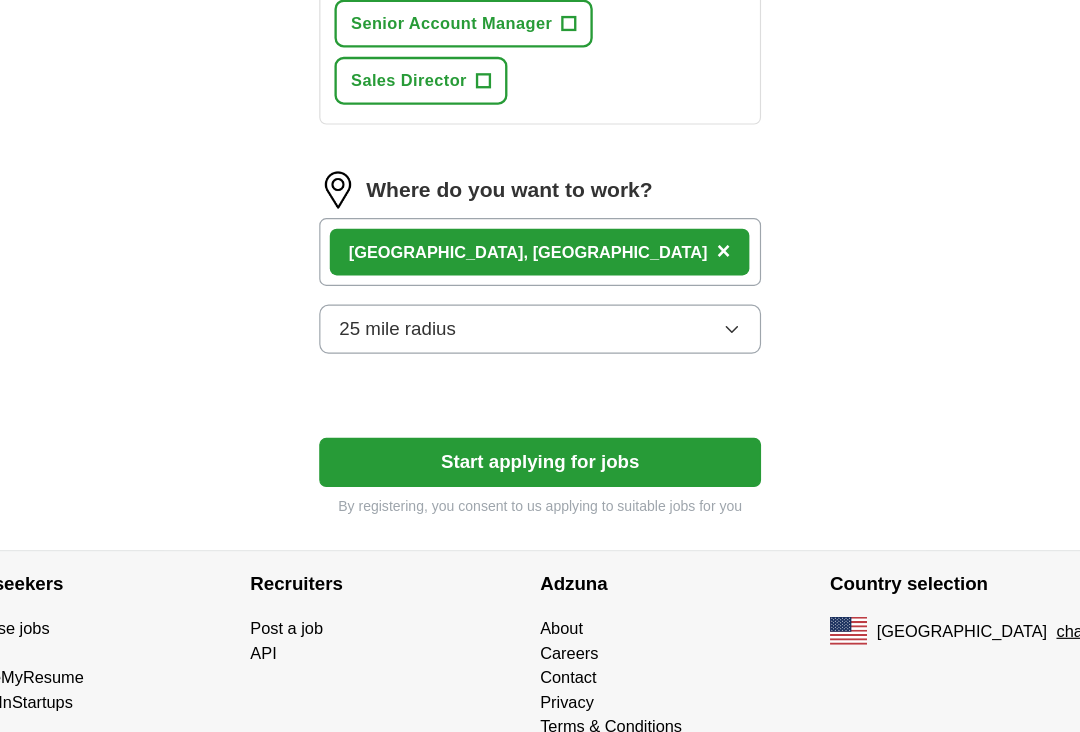 click on "25 mile radius" at bounding box center [540, 360] 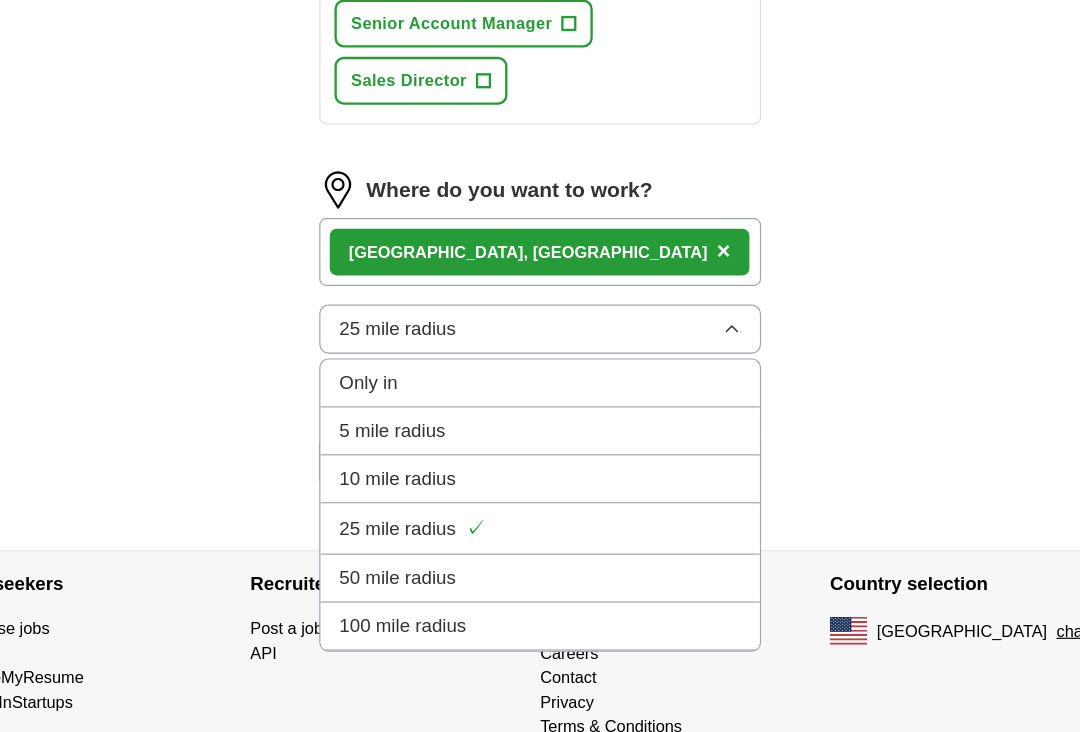 click on "50 mile radius" at bounding box center [540, 573] 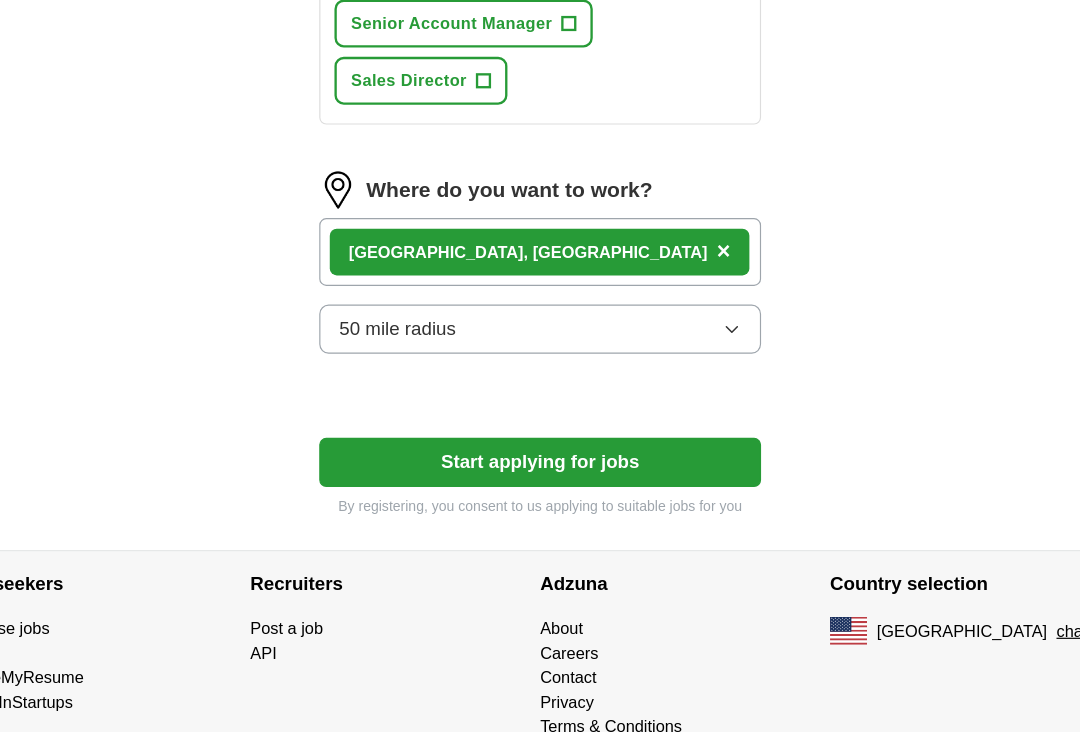 click on "Start applying for jobs" at bounding box center (540, 474) 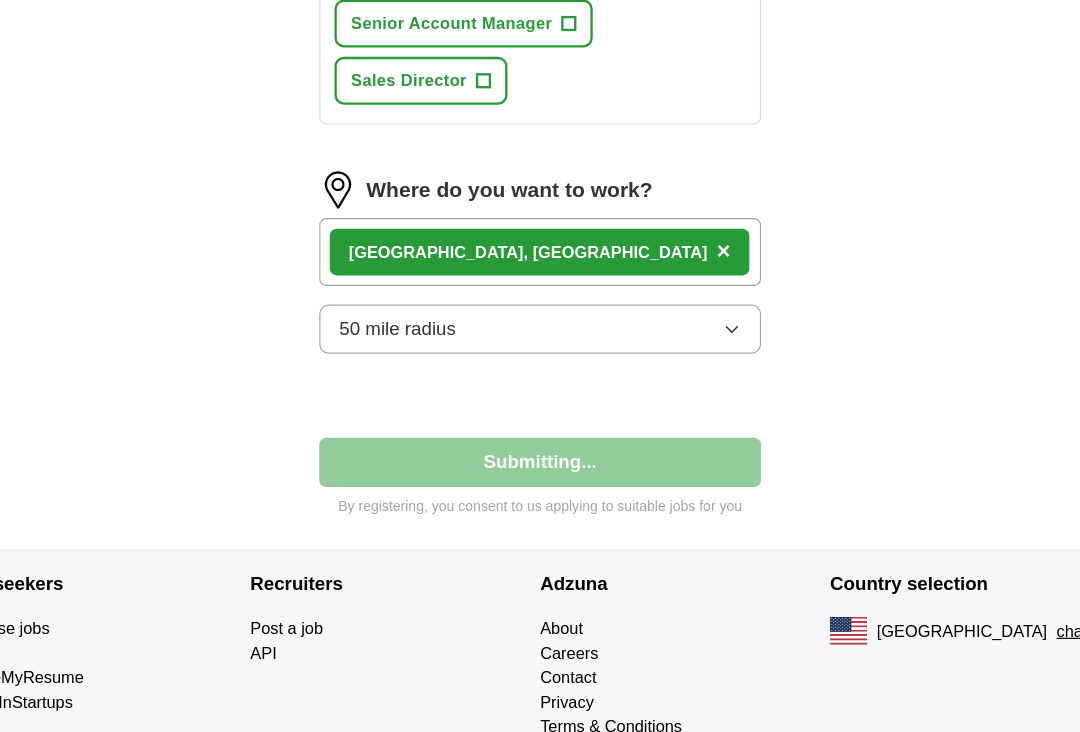 select on "**" 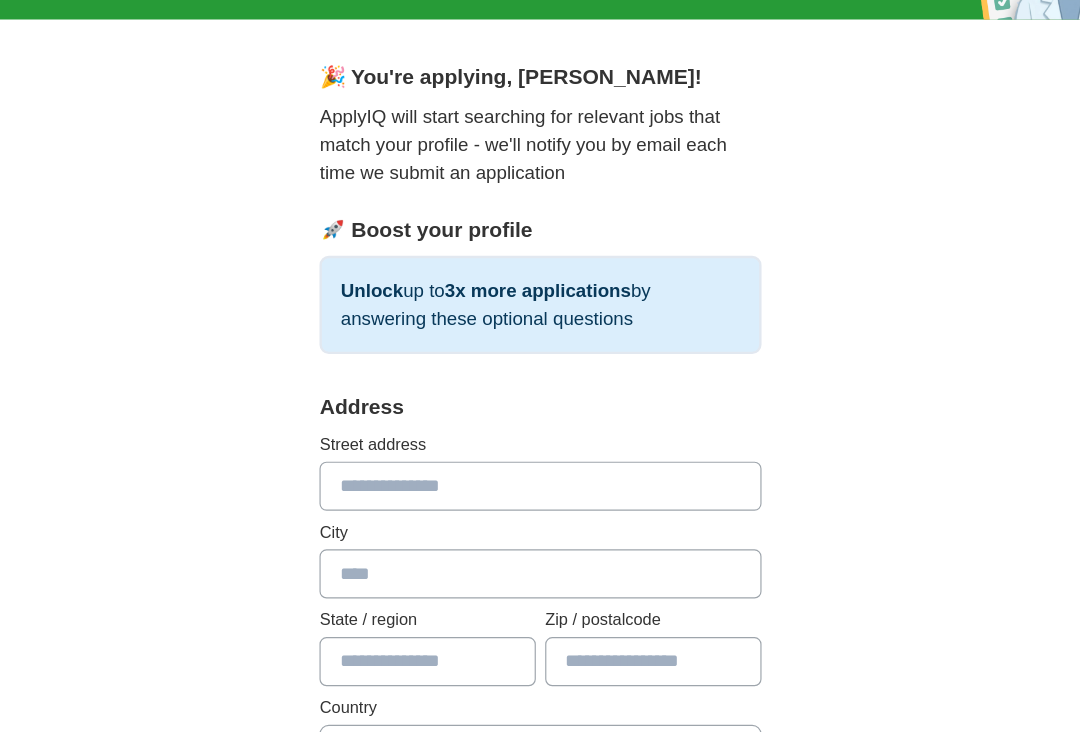 scroll, scrollTop: 64, scrollLeft: 0, axis: vertical 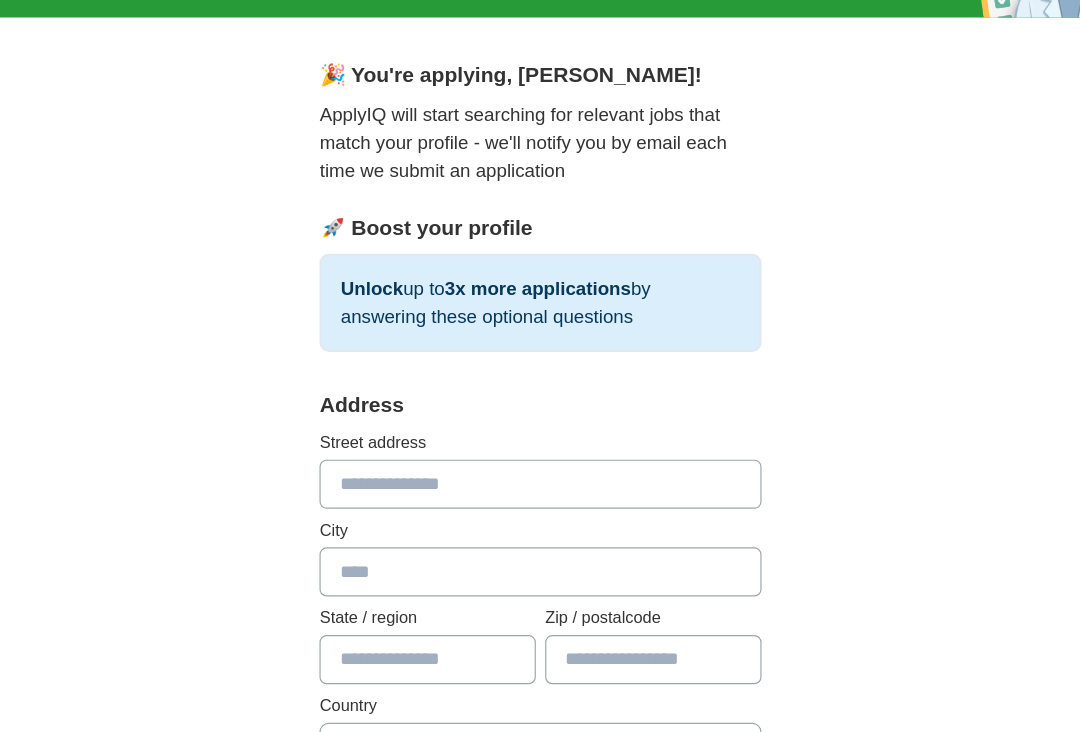 click at bounding box center (540, 492) 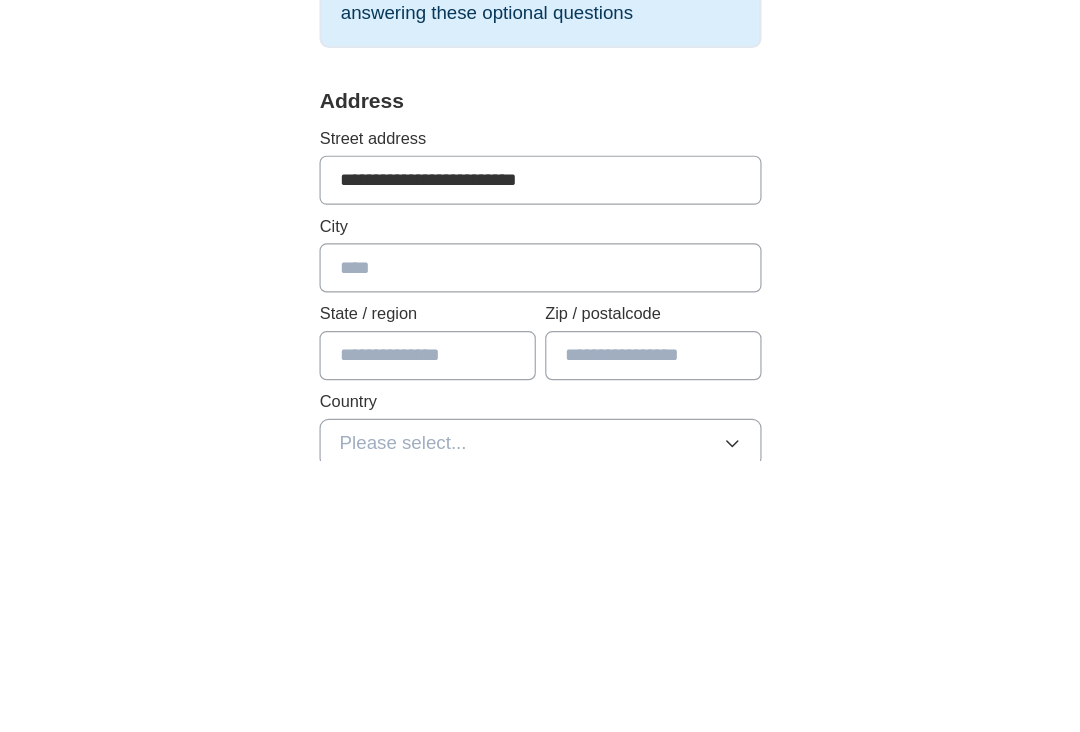 type on "**********" 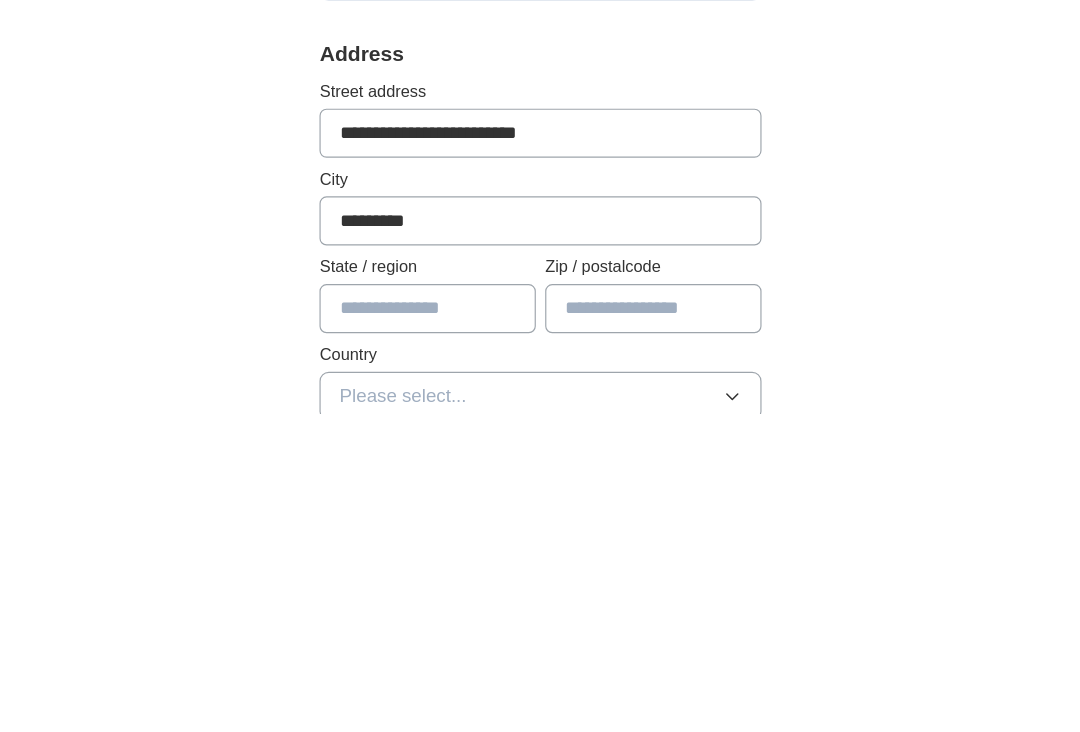 type on "********" 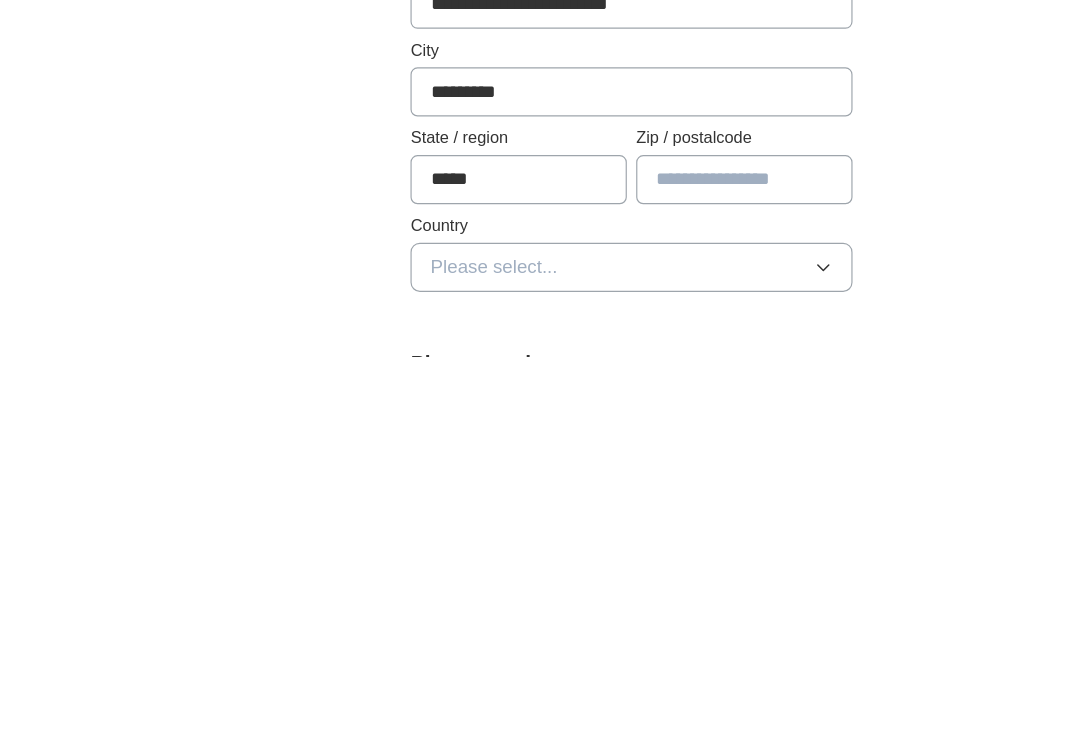 type on "*****" 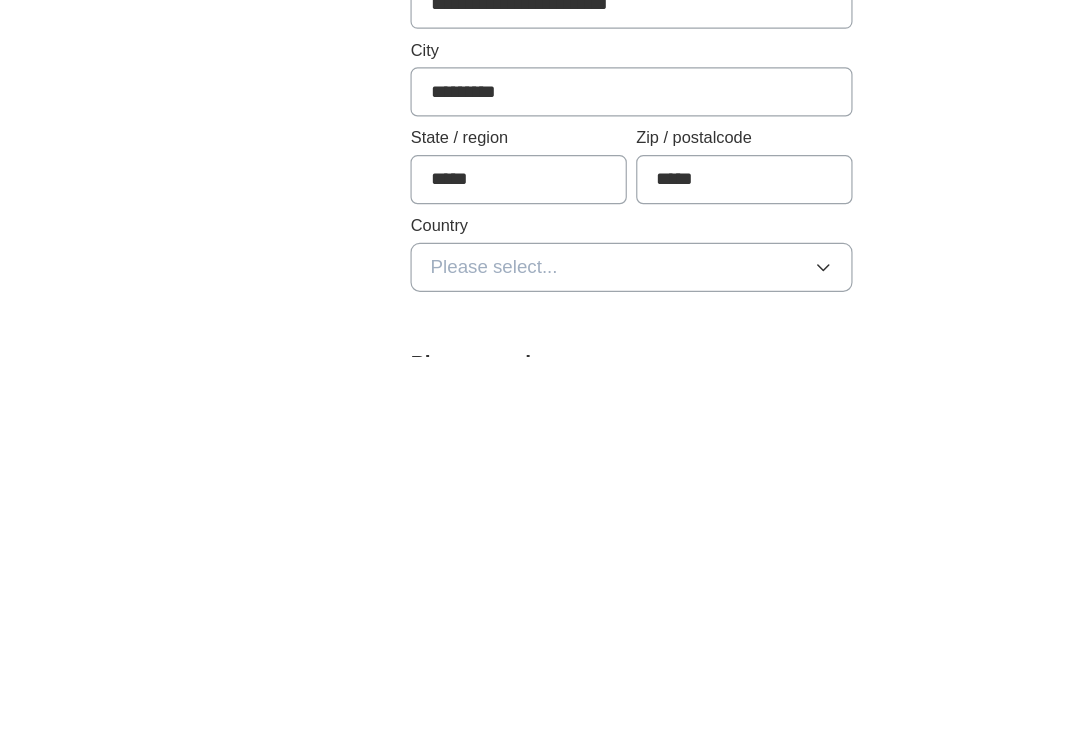 type on "*****" 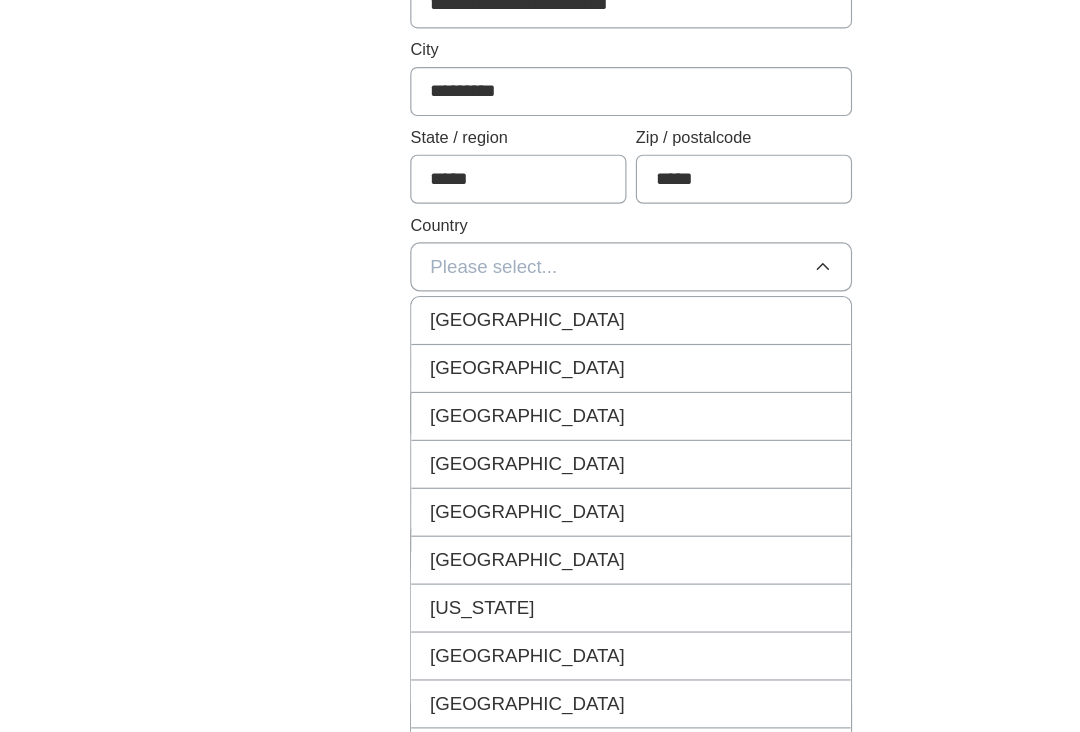 click on "United States" at bounding box center (540, 393) 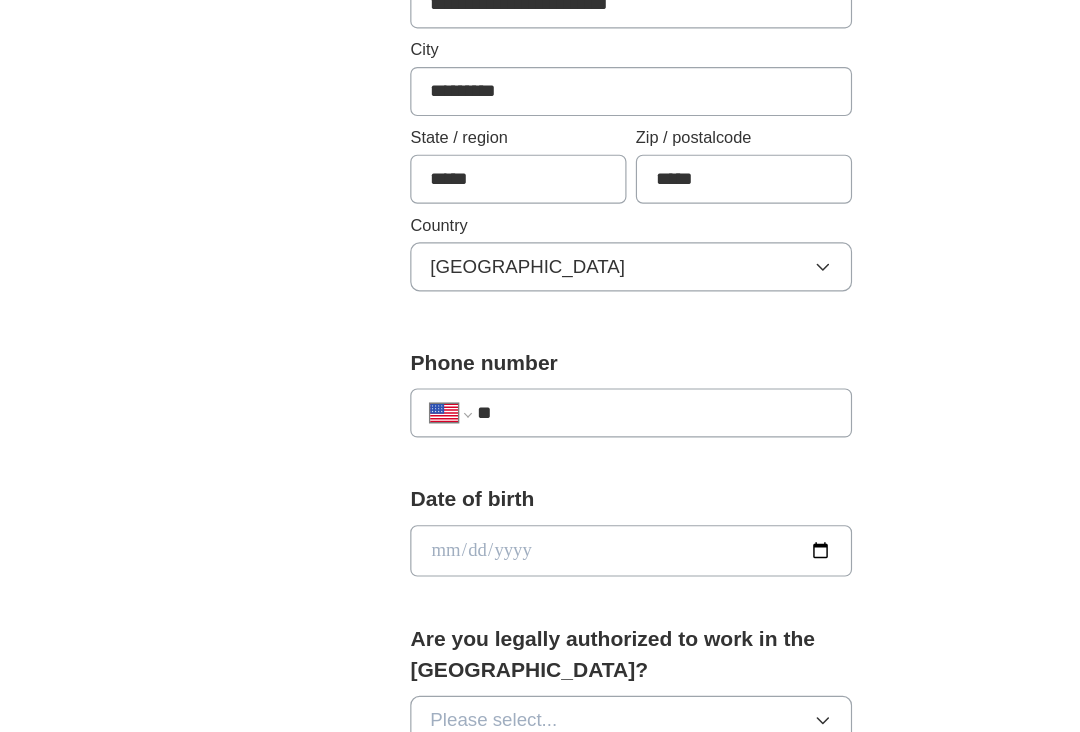 click on "**" at bounding box center [560, 431] 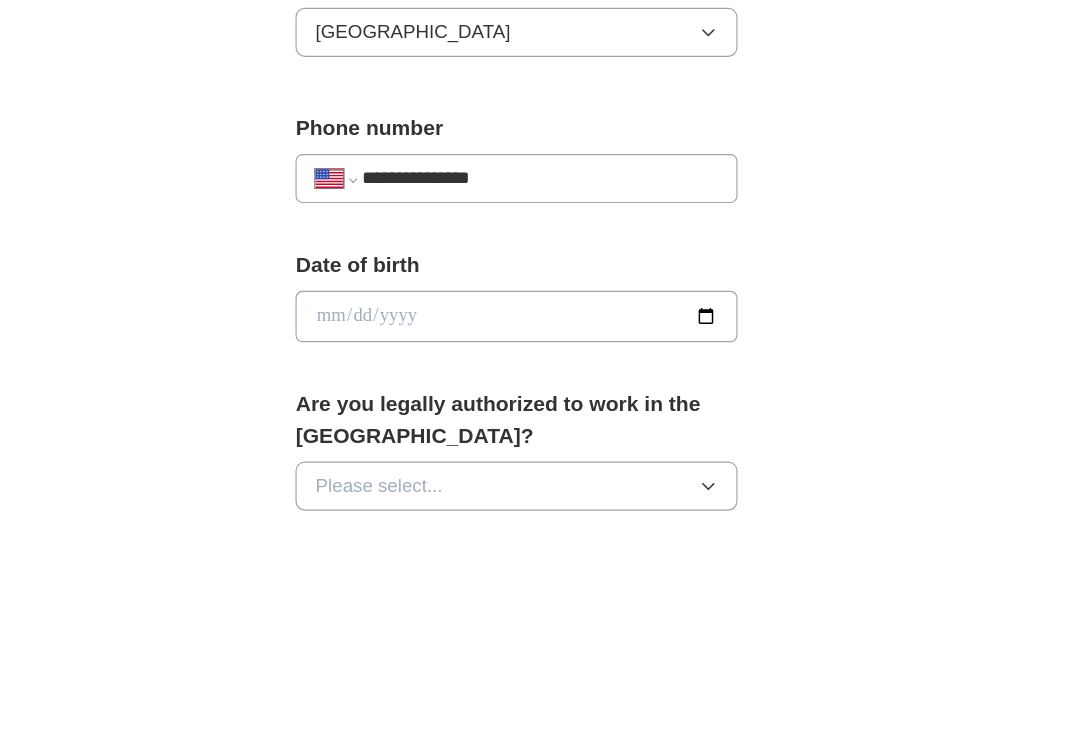 type on "**********" 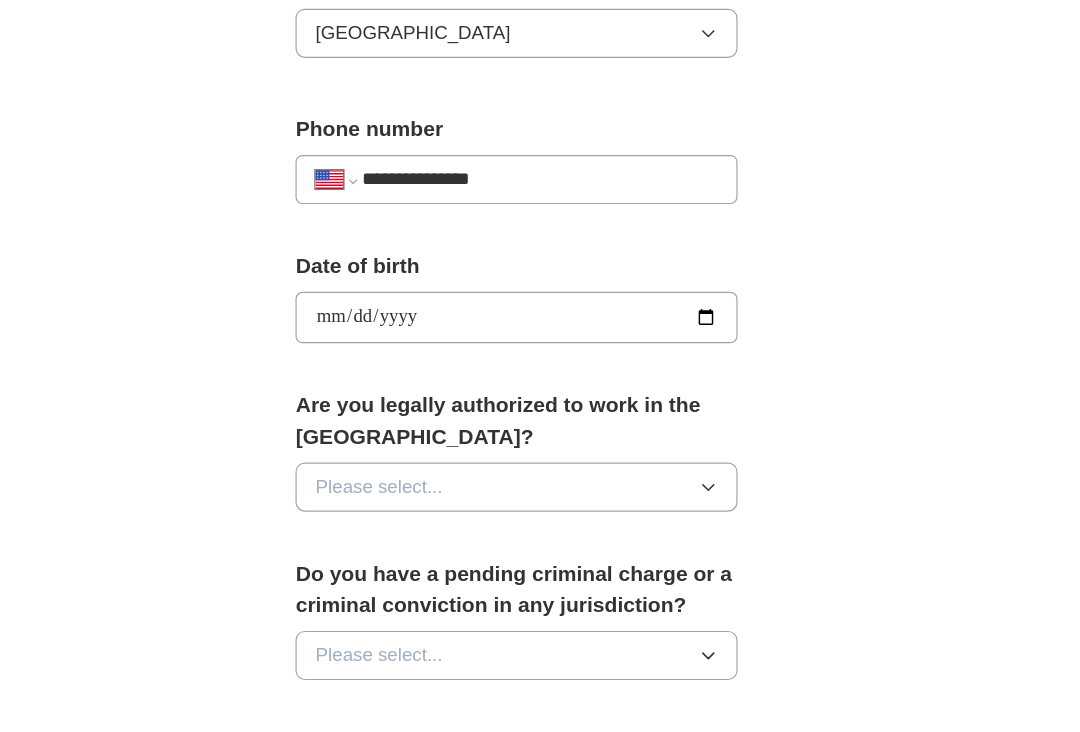 type on "**********" 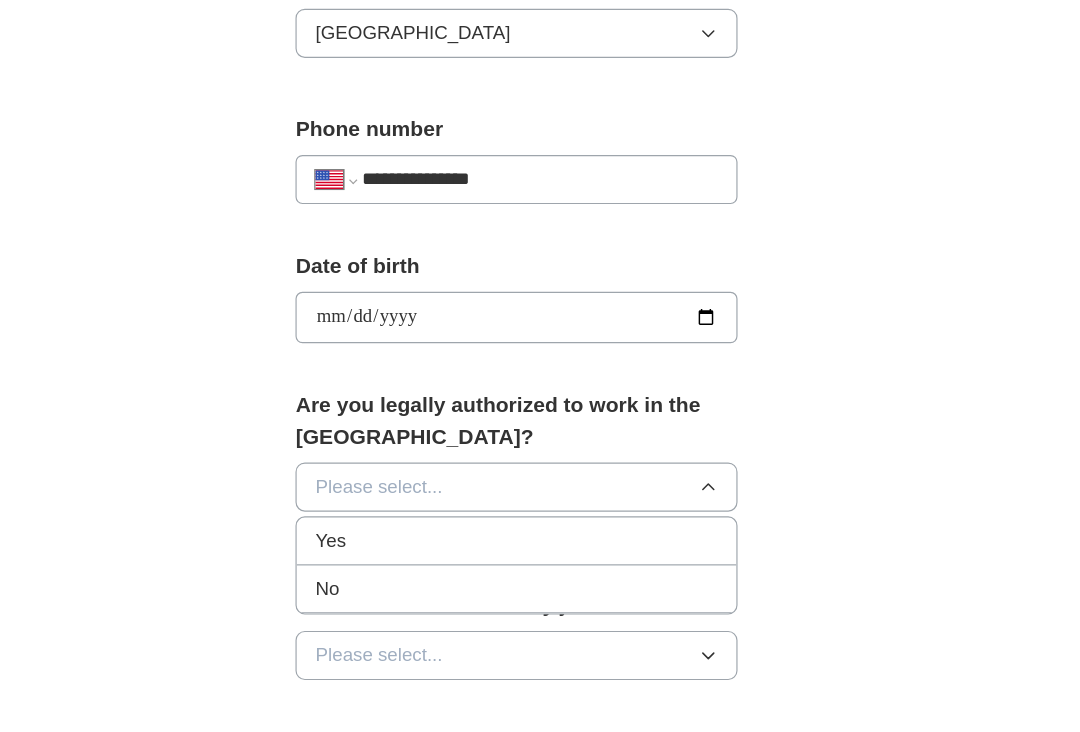 click on "Yes" at bounding box center (540, 540) 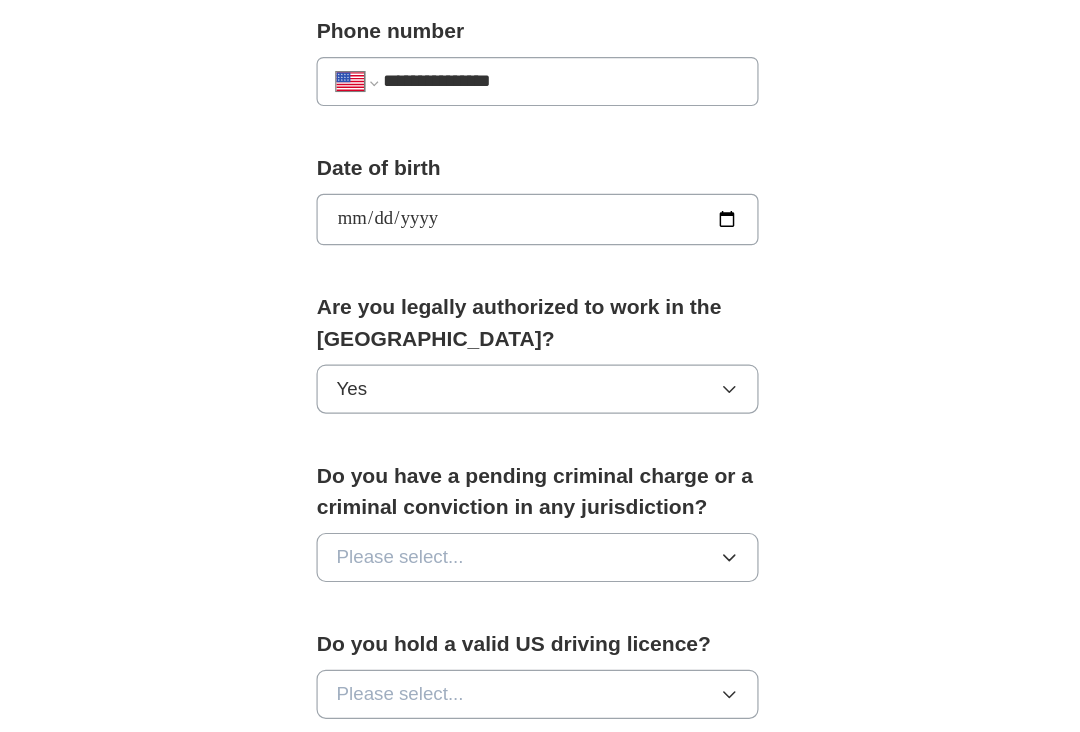 scroll, scrollTop: 773, scrollLeft: 0, axis: vertical 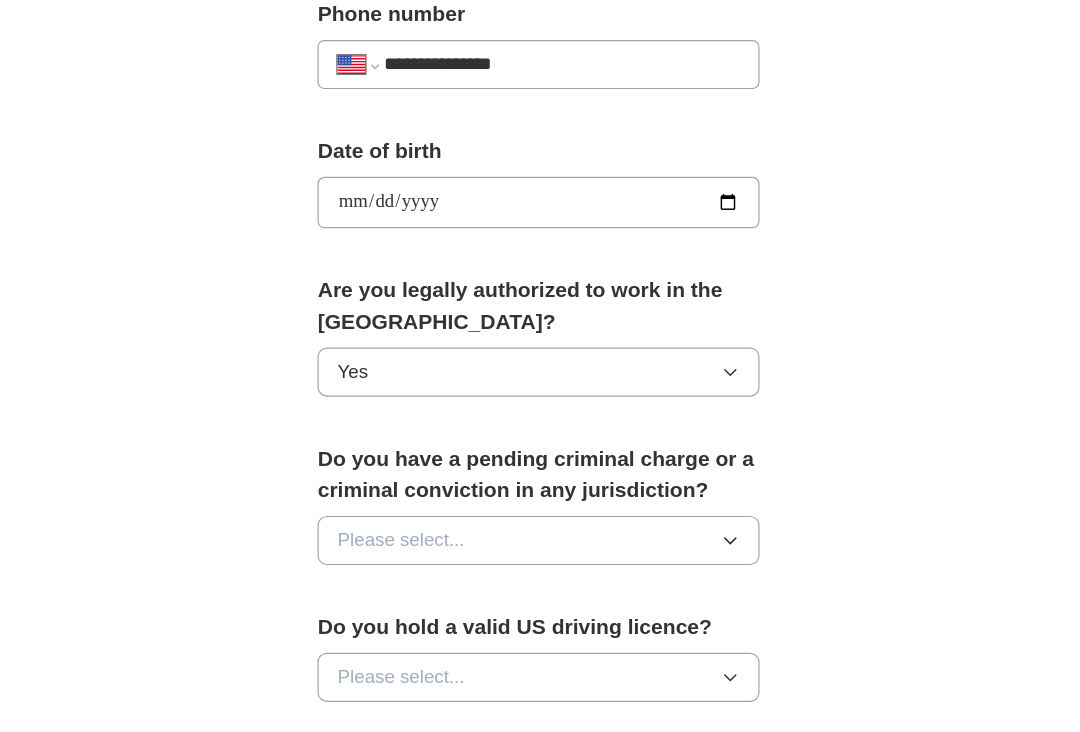 click on "Please select..." at bounding box center [540, 540] 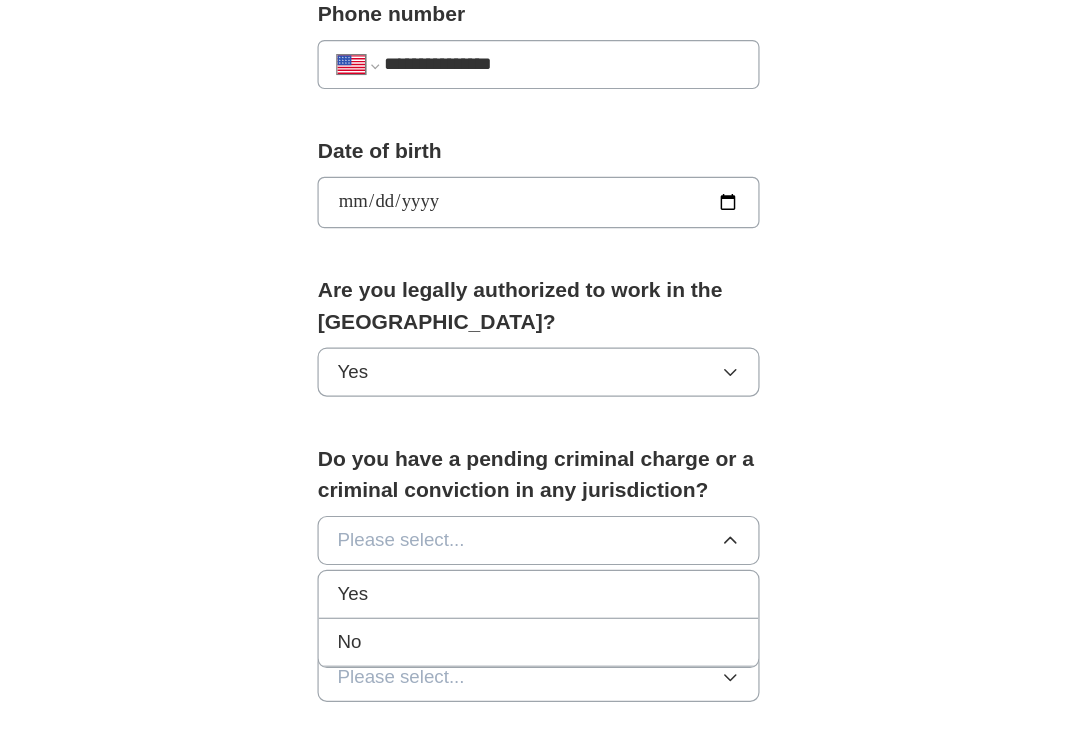 click on "Please select..." at bounding box center (540, 540) 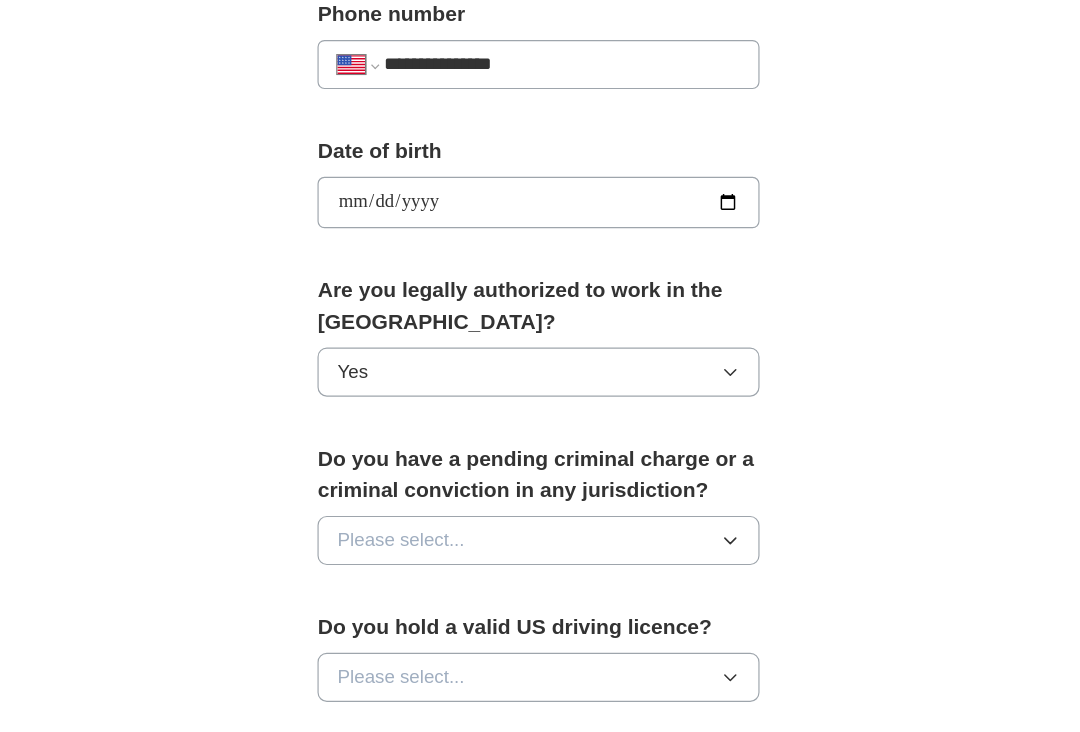 click on "Please select..." at bounding box center [540, 540] 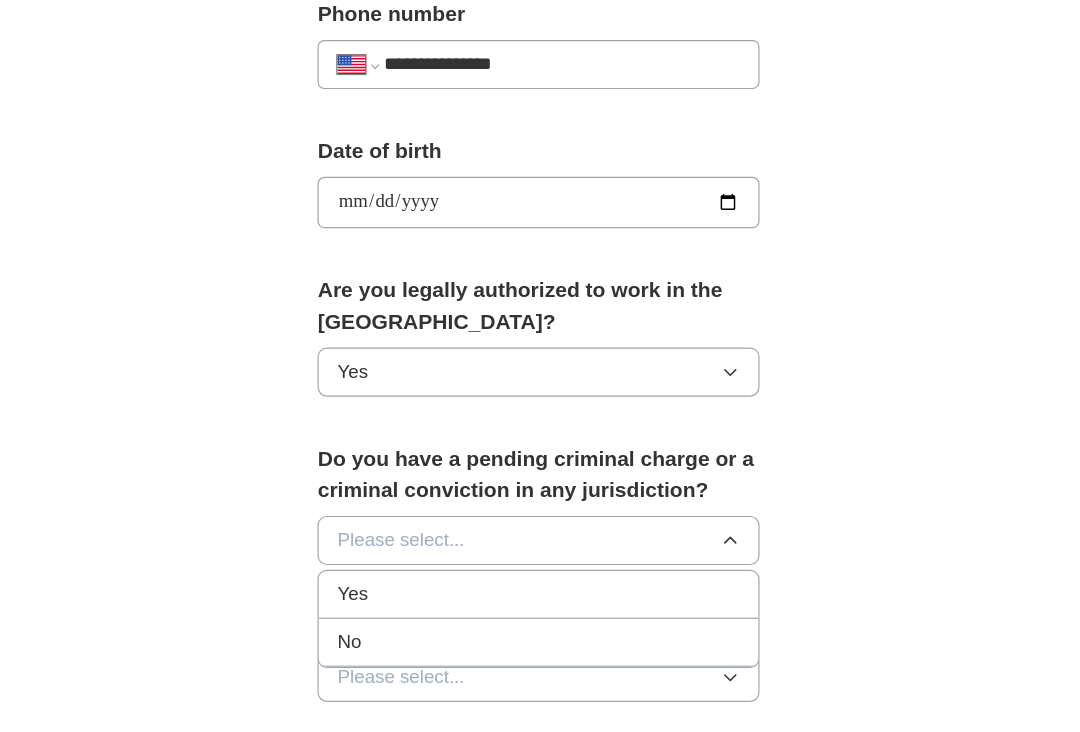 click on "No" at bounding box center (540, 627) 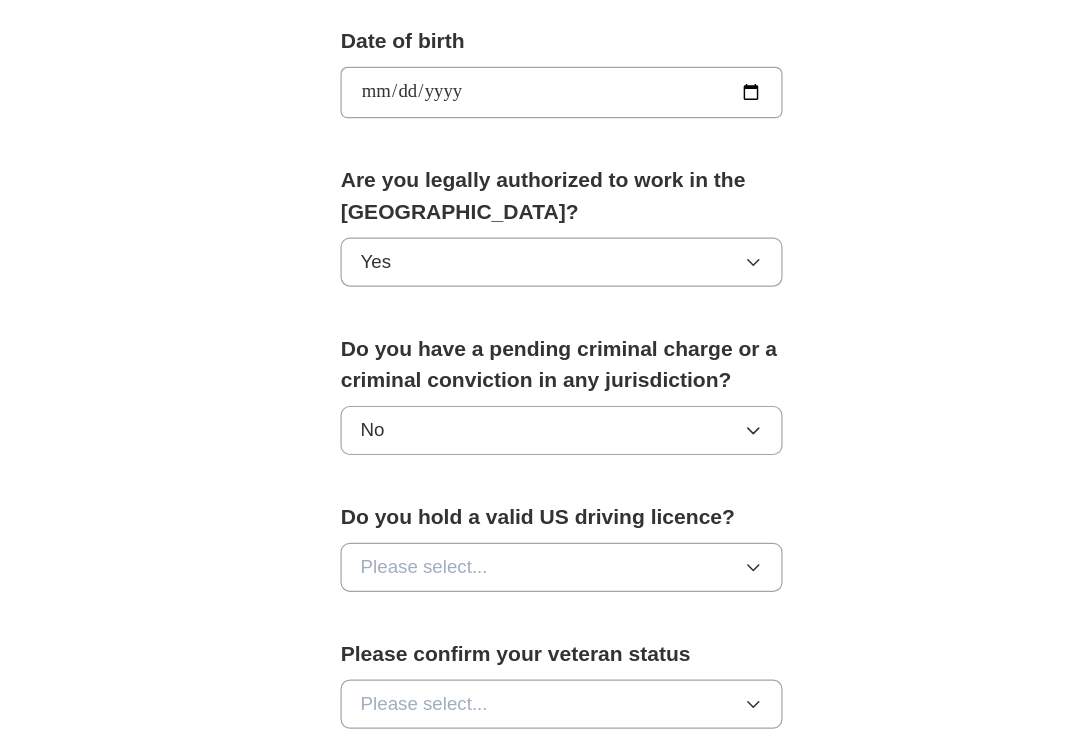 scroll, scrollTop: 890, scrollLeft: 0, axis: vertical 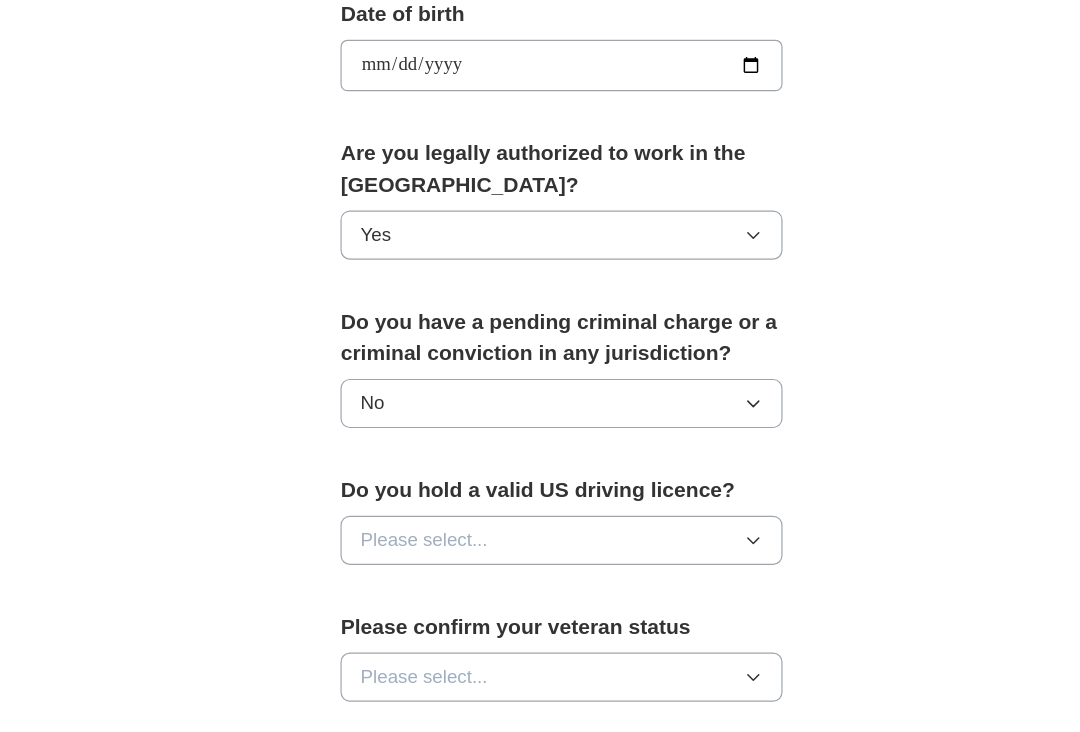 click on "Please select..." at bounding box center [540, 540] 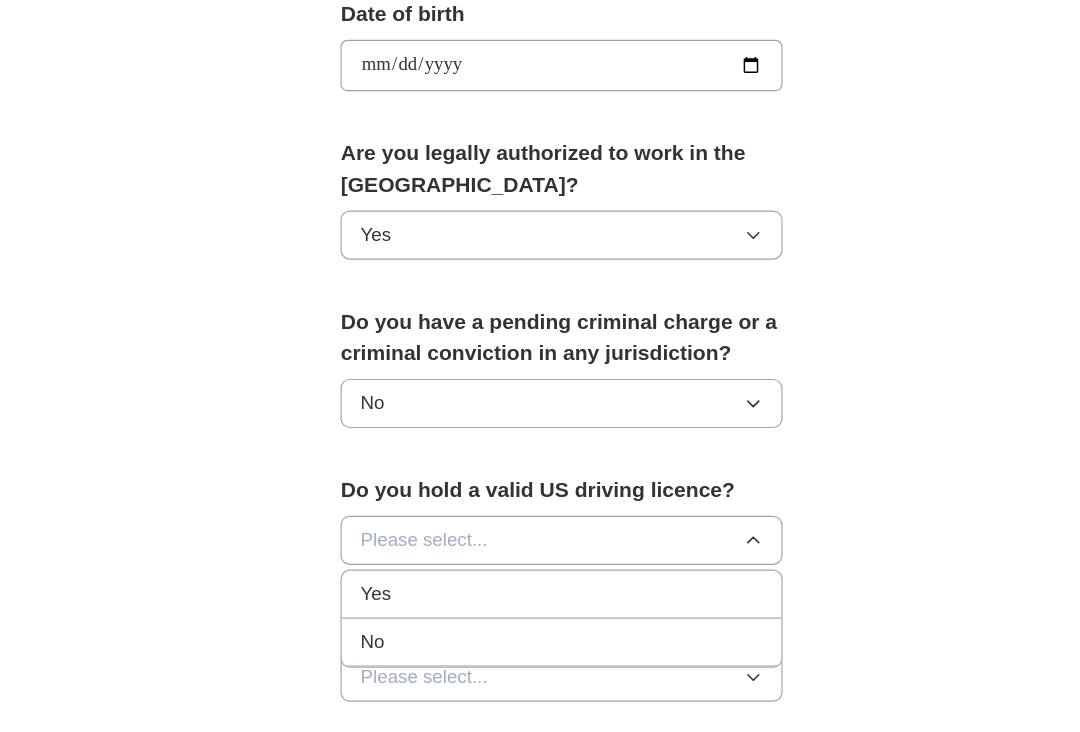 click on "Yes" at bounding box center [540, 586] 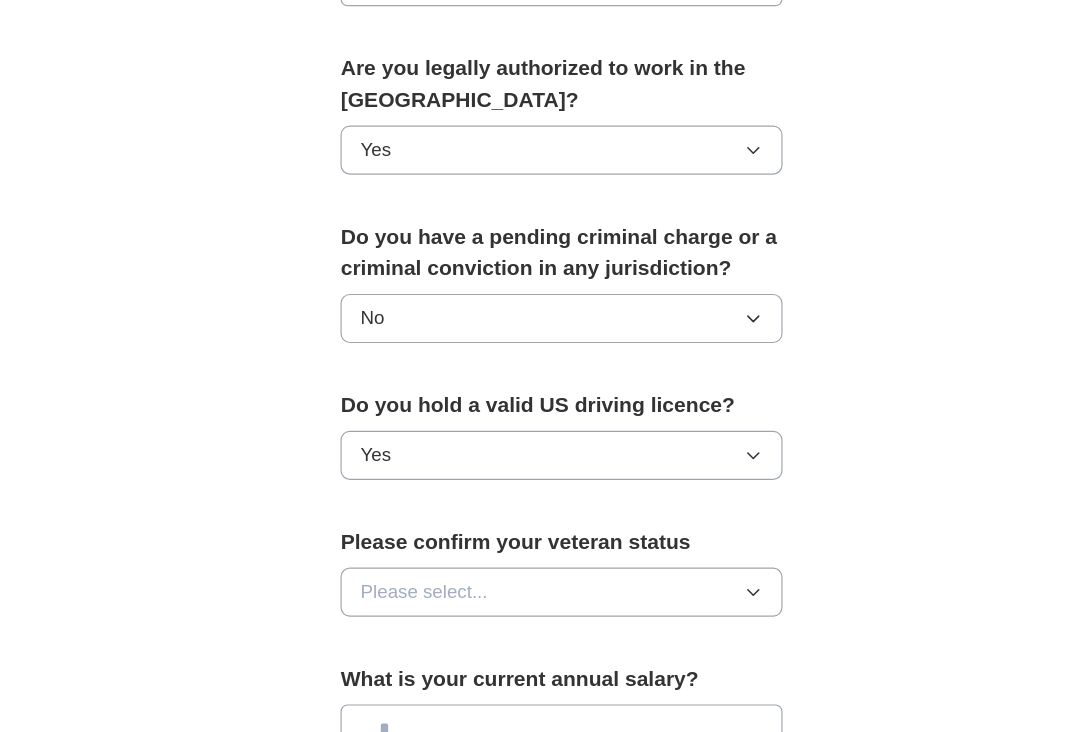 scroll, scrollTop: 964, scrollLeft: 0, axis: vertical 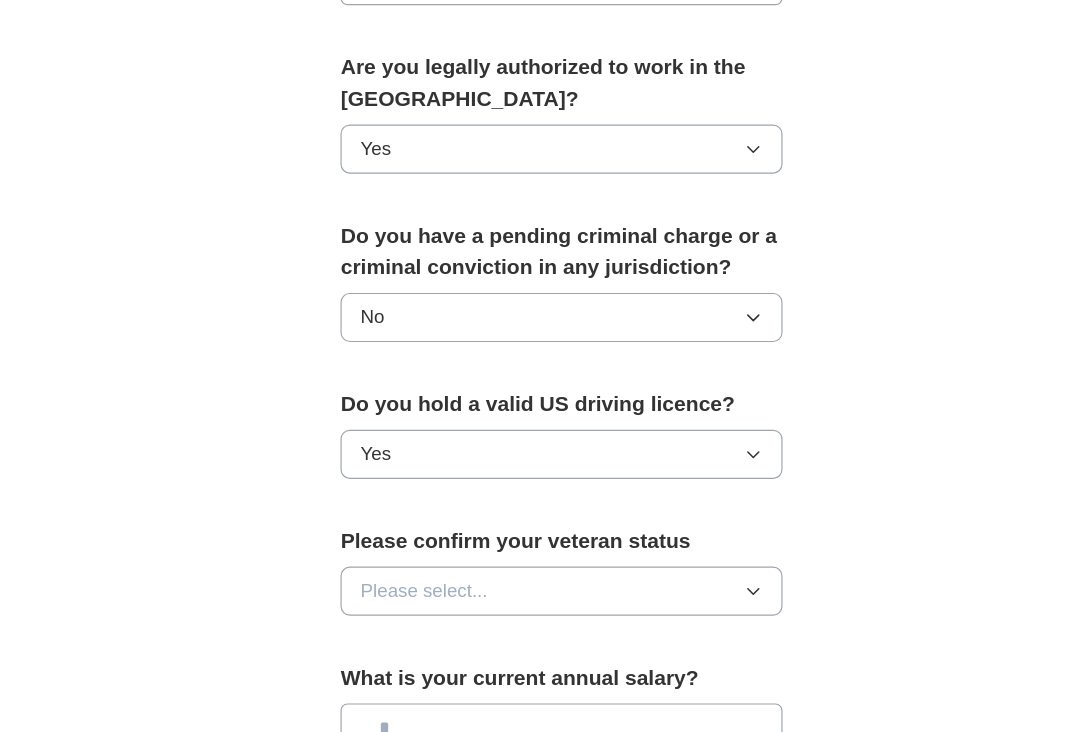 click on "Please select..." at bounding box center [540, 583] 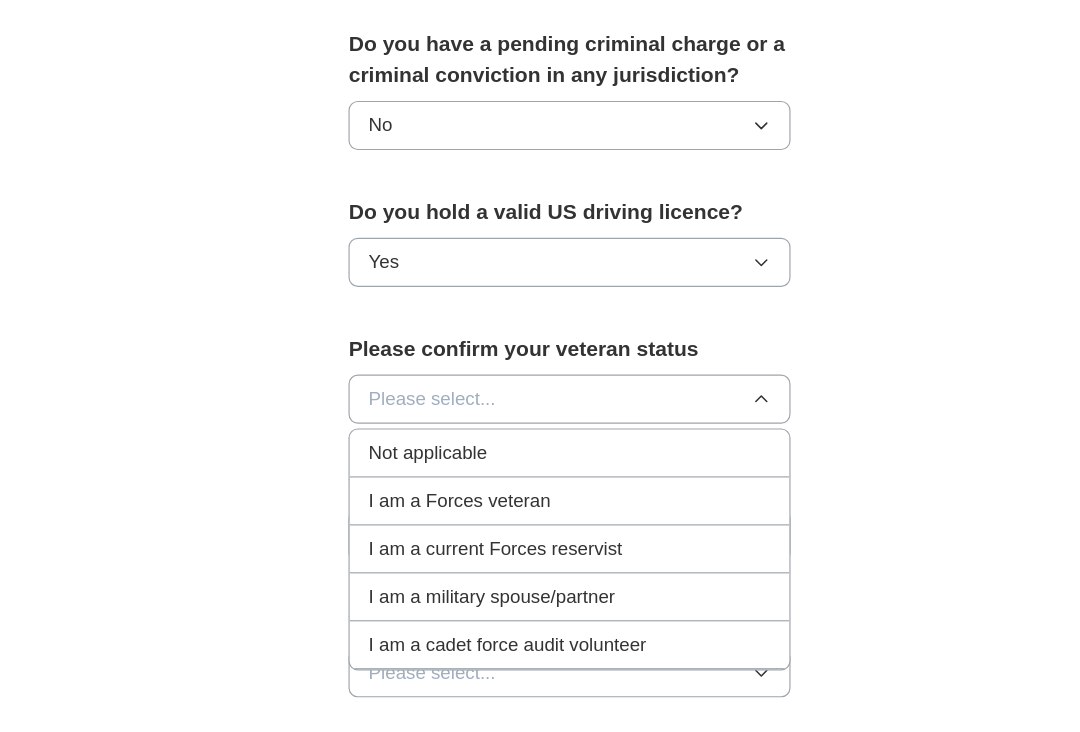 scroll, scrollTop: 1129, scrollLeft: 0, axis: vertical 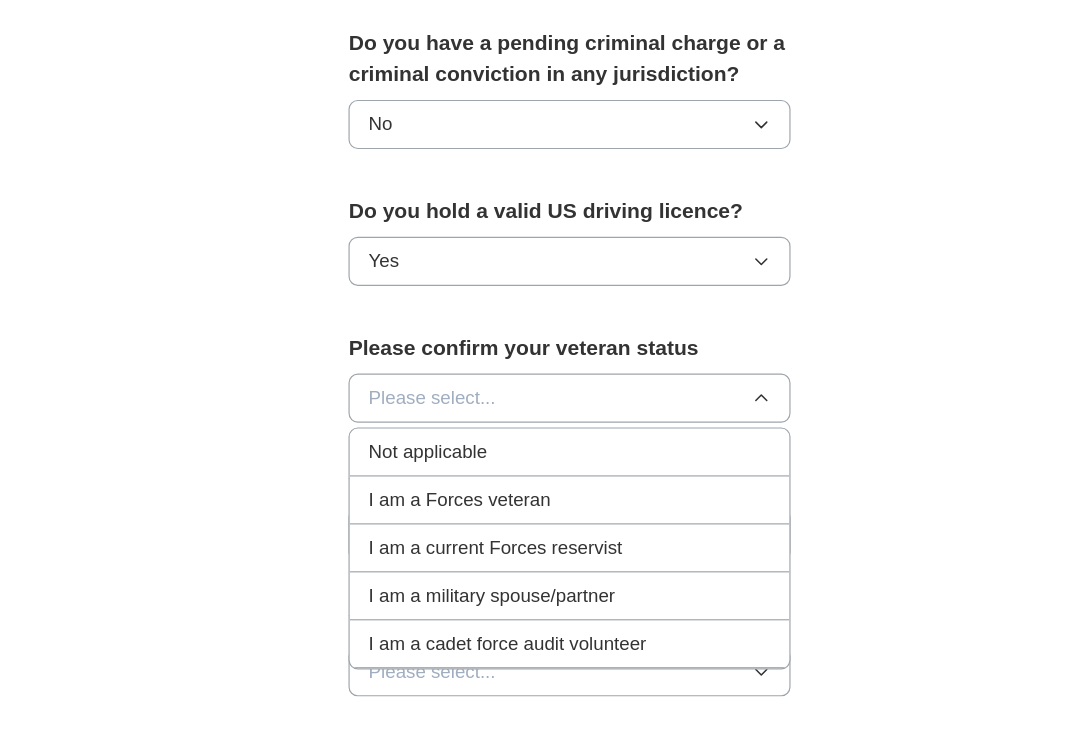 click on "I am a  Forces veteran" at bounding box center (540, 505) 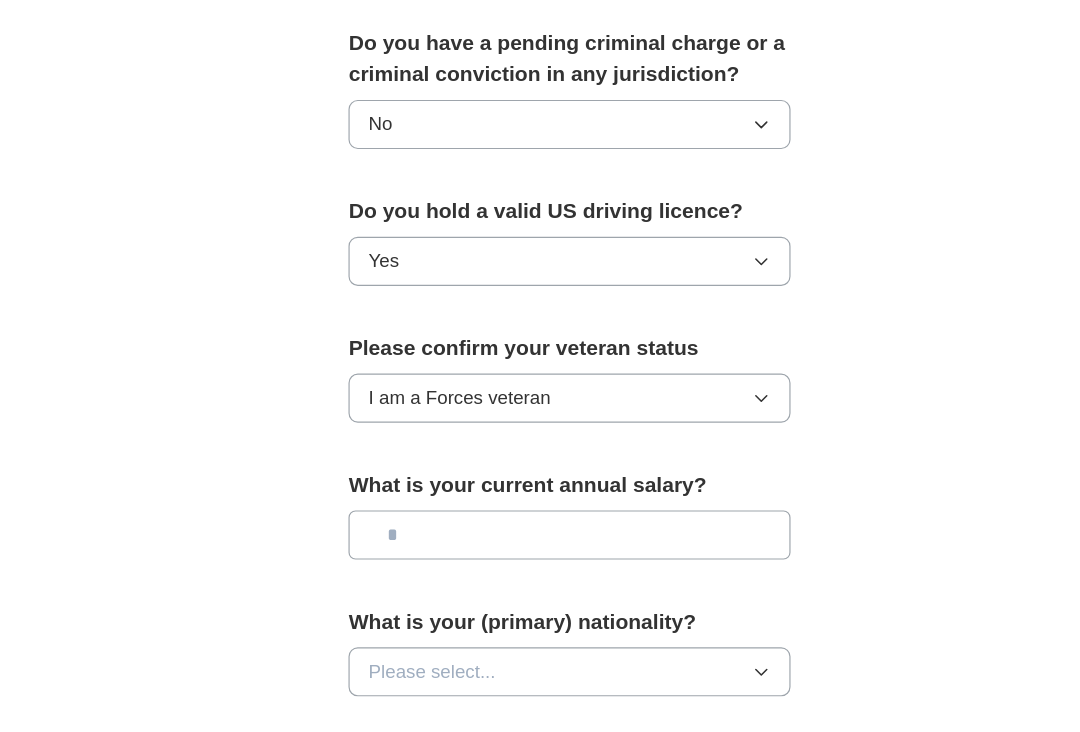 click at bounding box center (540, 535) 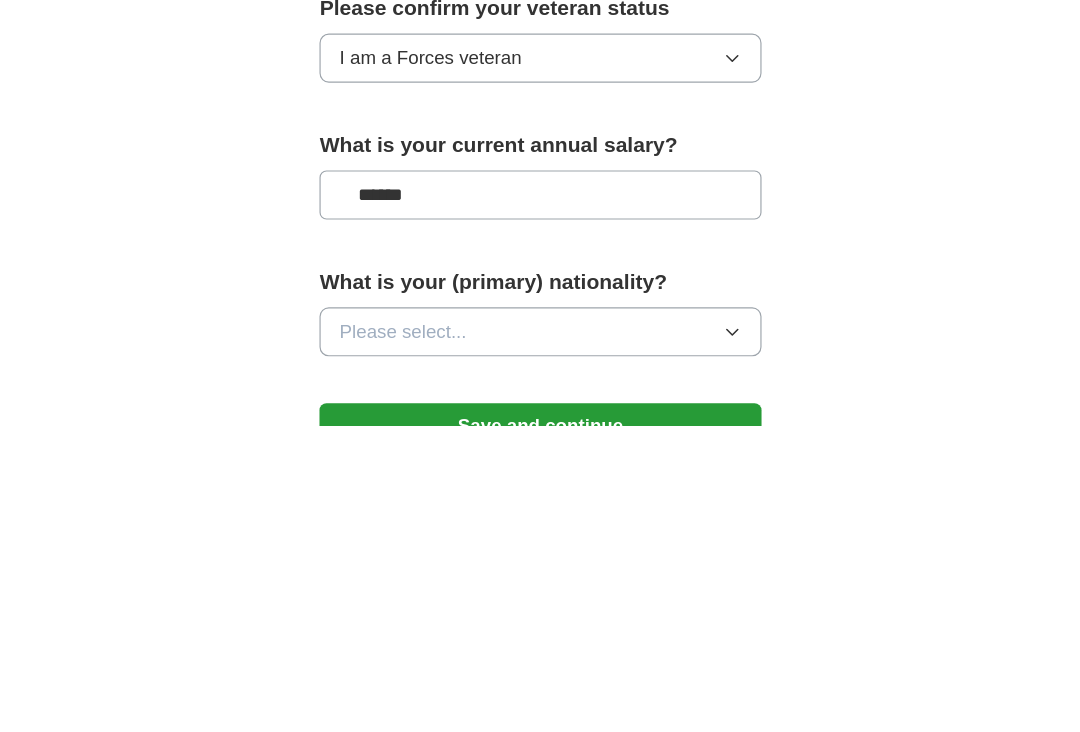 type on "*******" 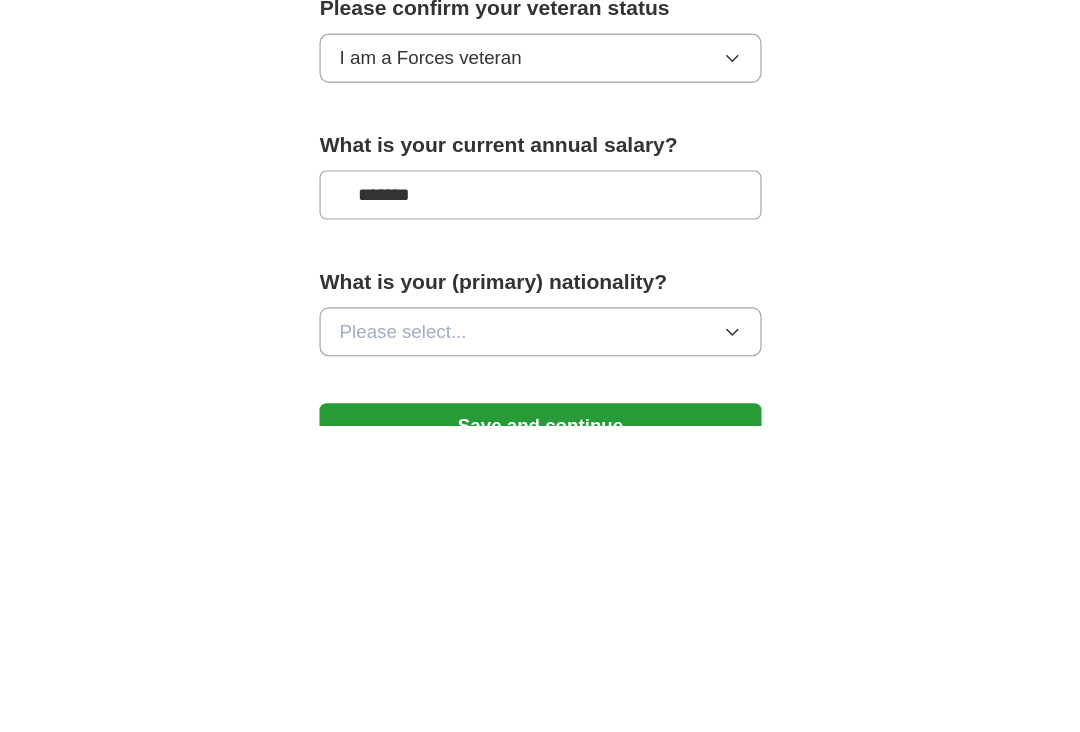 click on "Save and continue" at bounding box center [540, 733] 